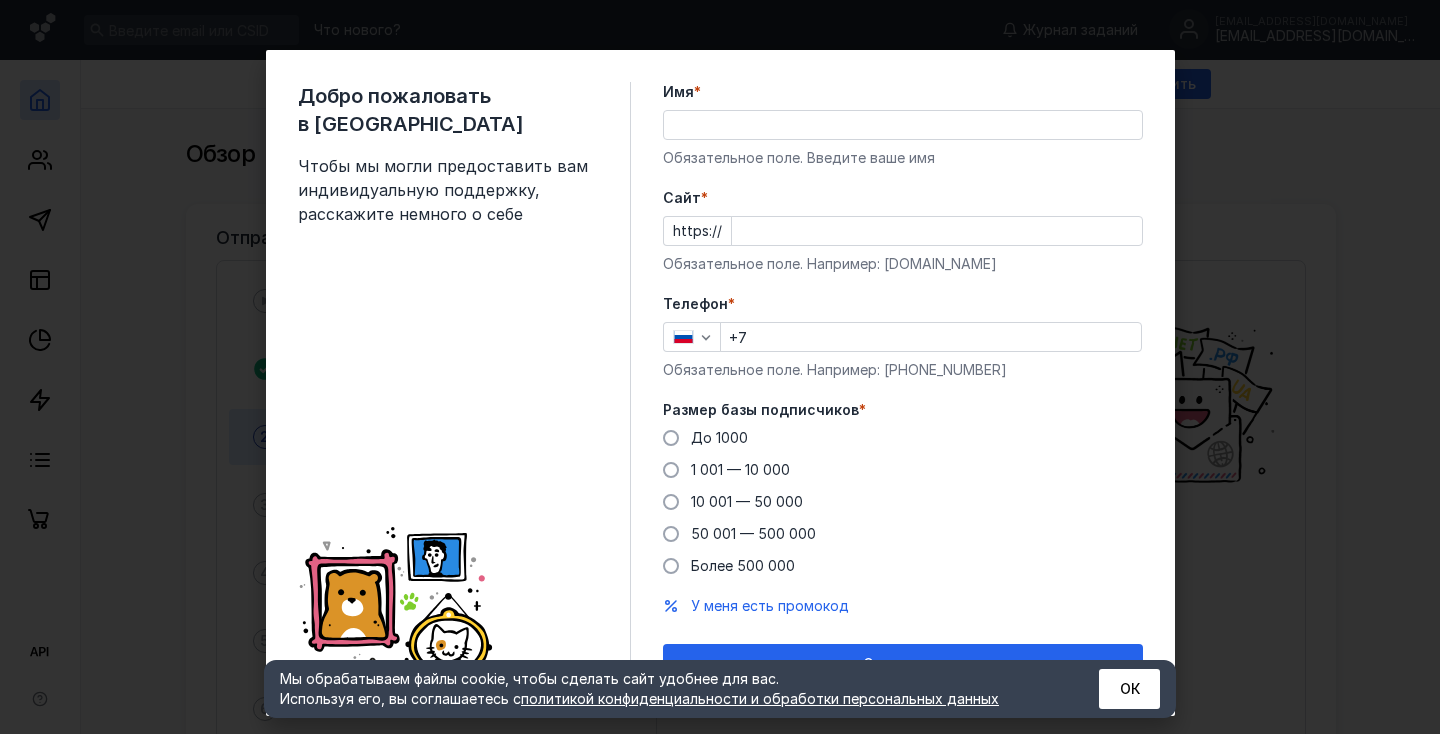 scroll, scrollTop: 0, scrollLeft: 0, axis: both 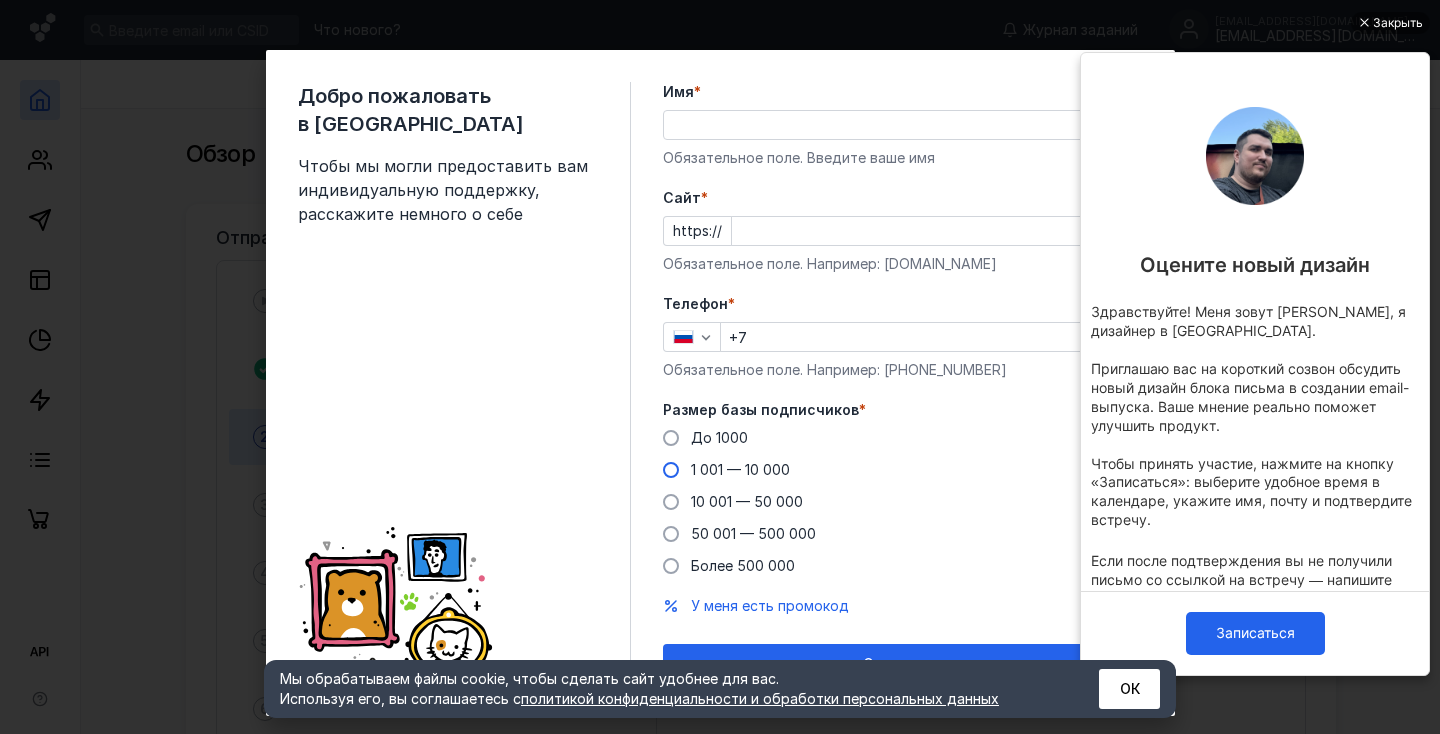 click at bounding box center [671, 470] 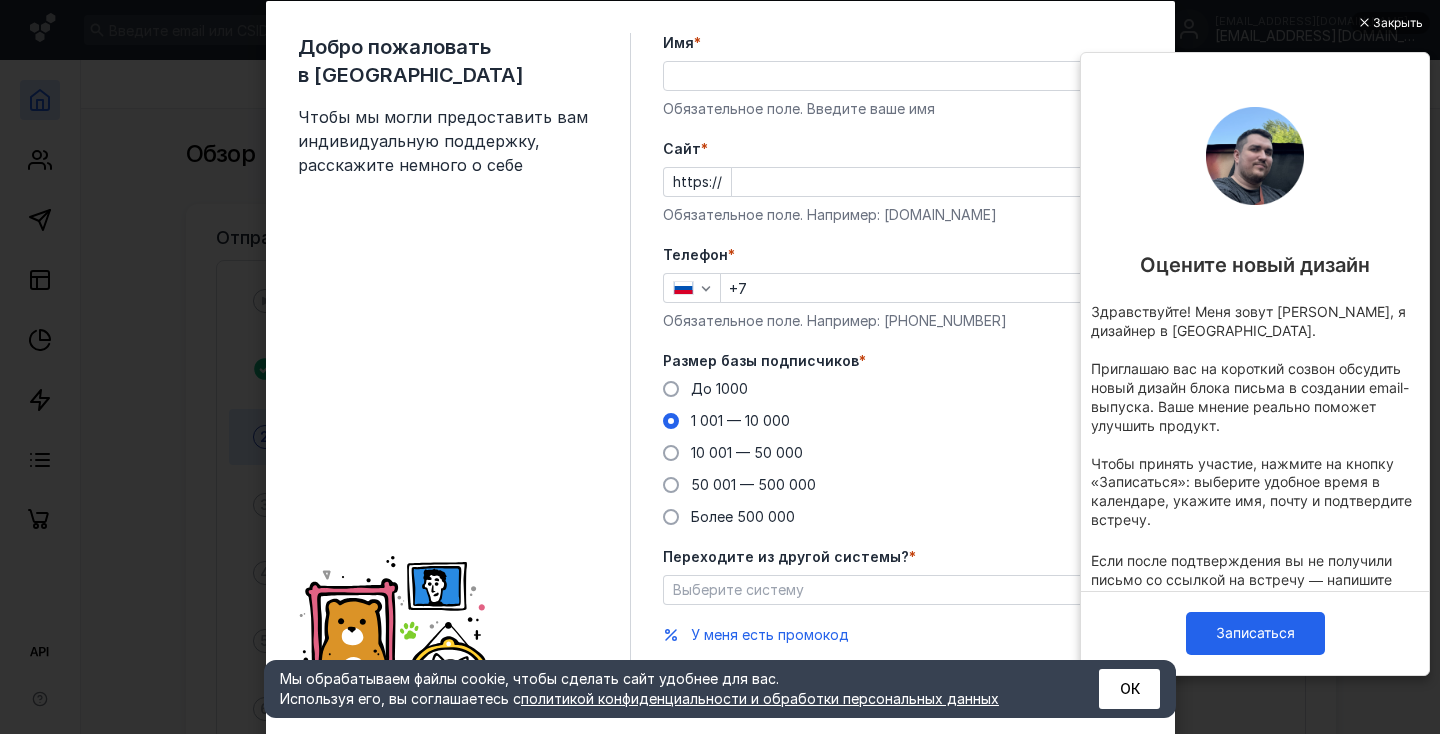 scroll, scrollTop: 55, scrollLeft: 0, axis: vertical 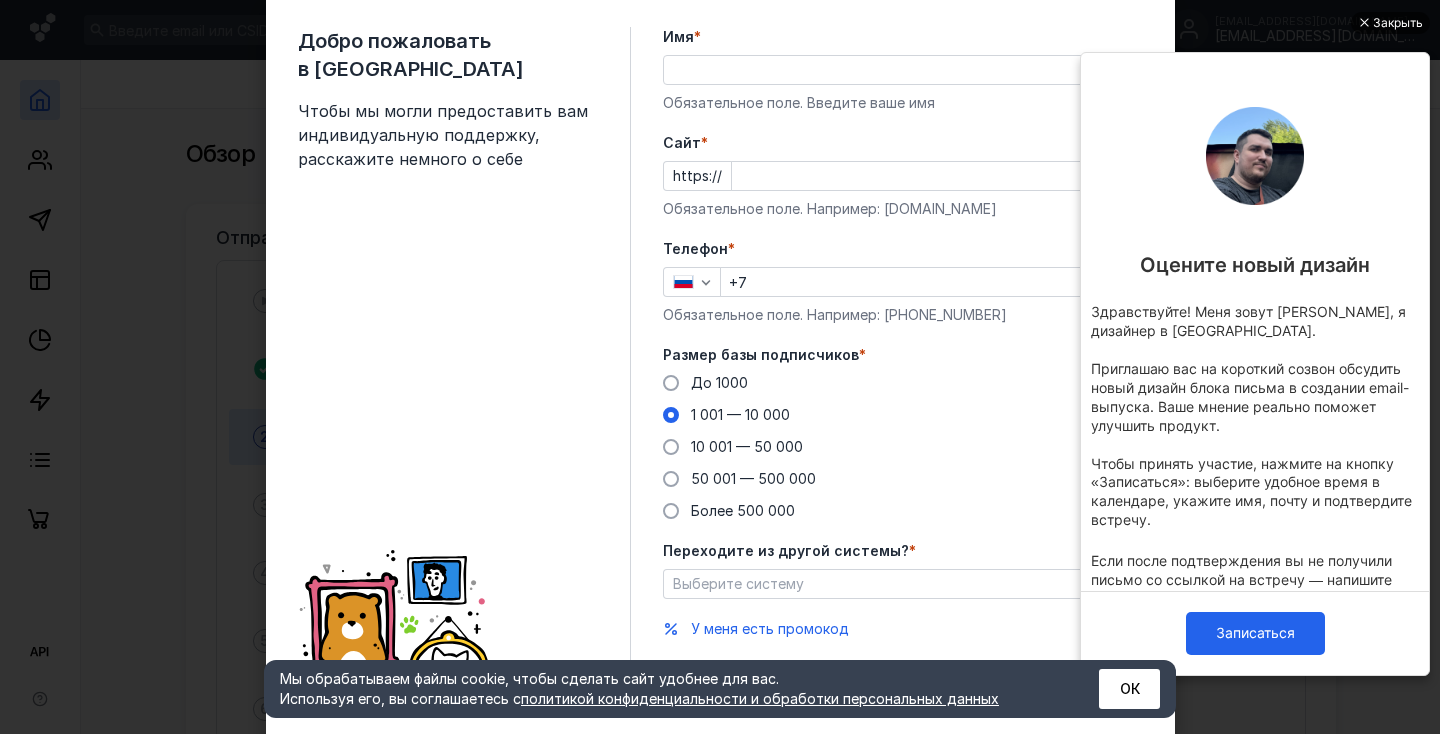 click on "Закрыть" at bounding box center (1398, 23) 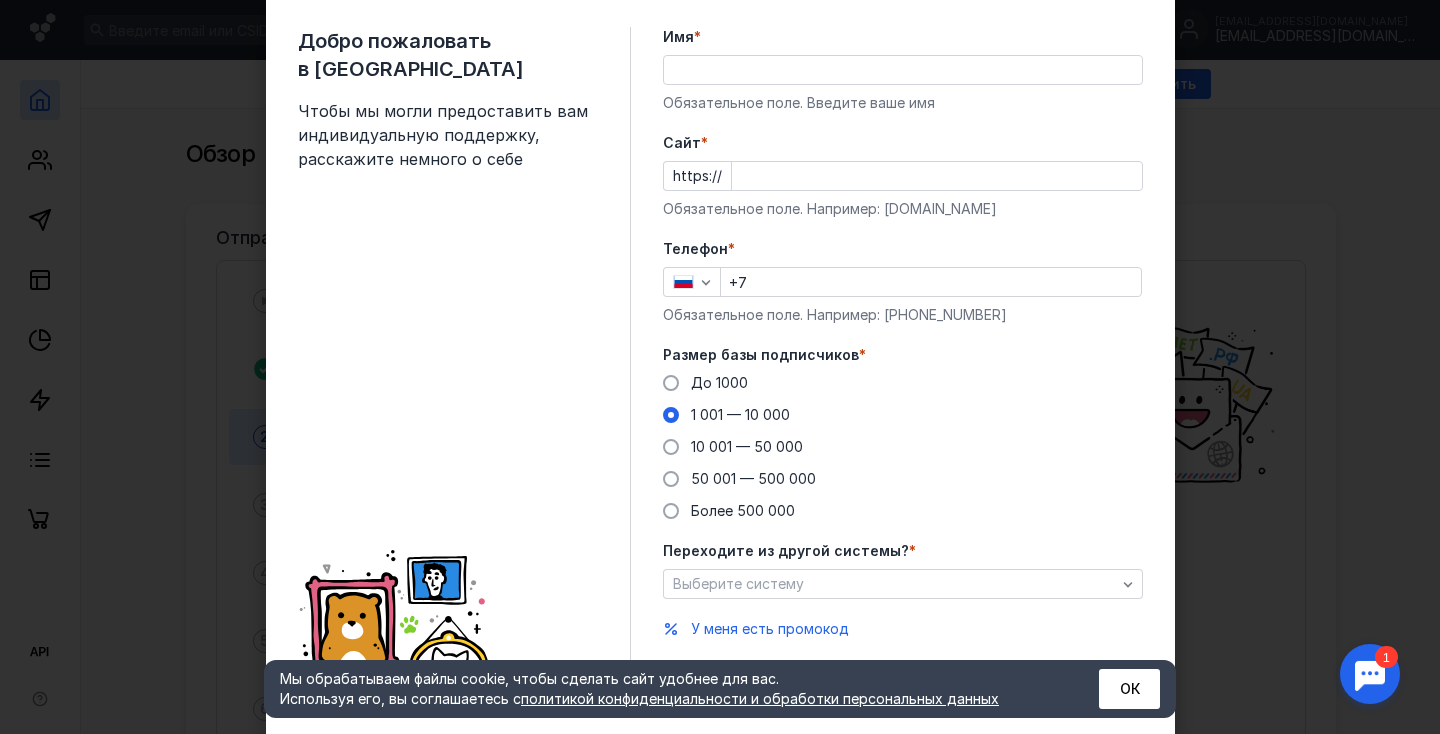 scroll, scrollTop: 0, scrollLeft: 0, axis: both 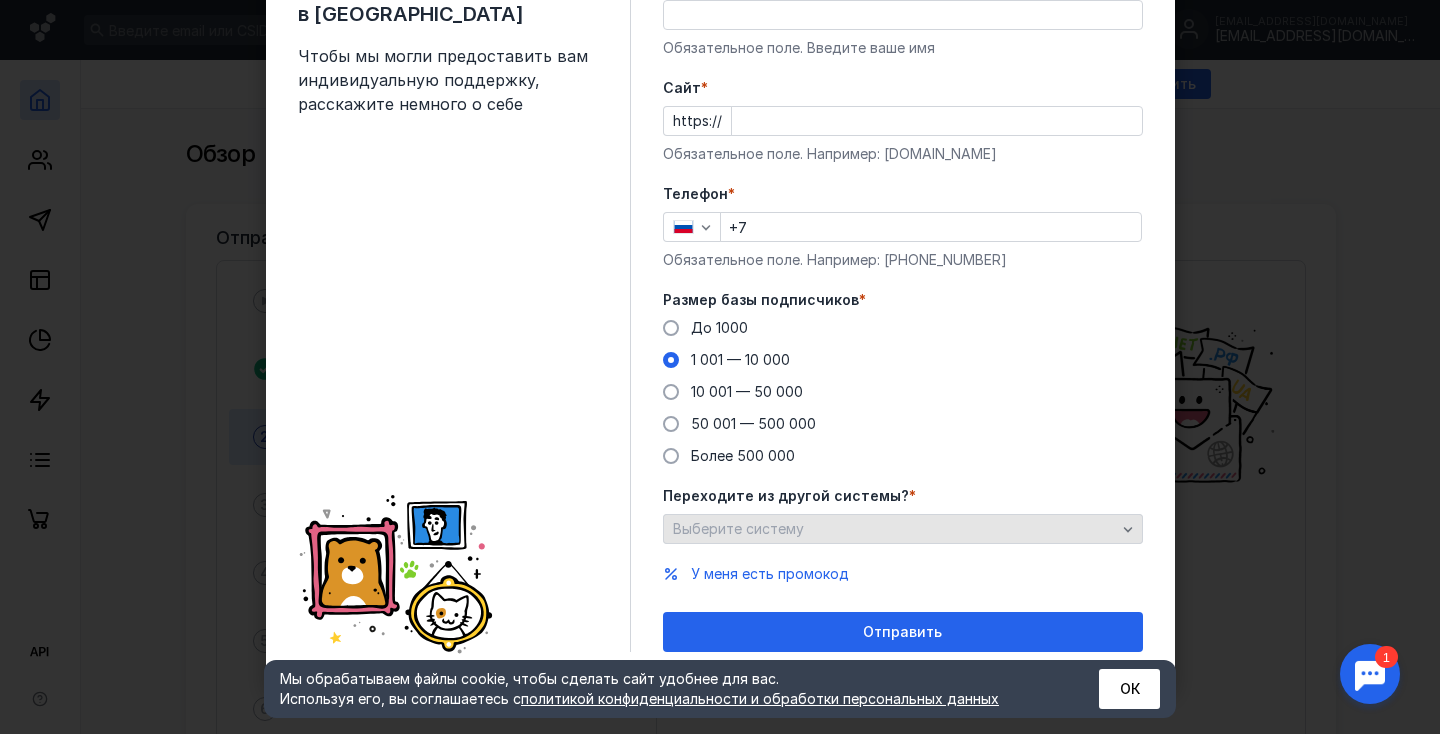 click on "Выберите систему" at bounding box center (894, 529) 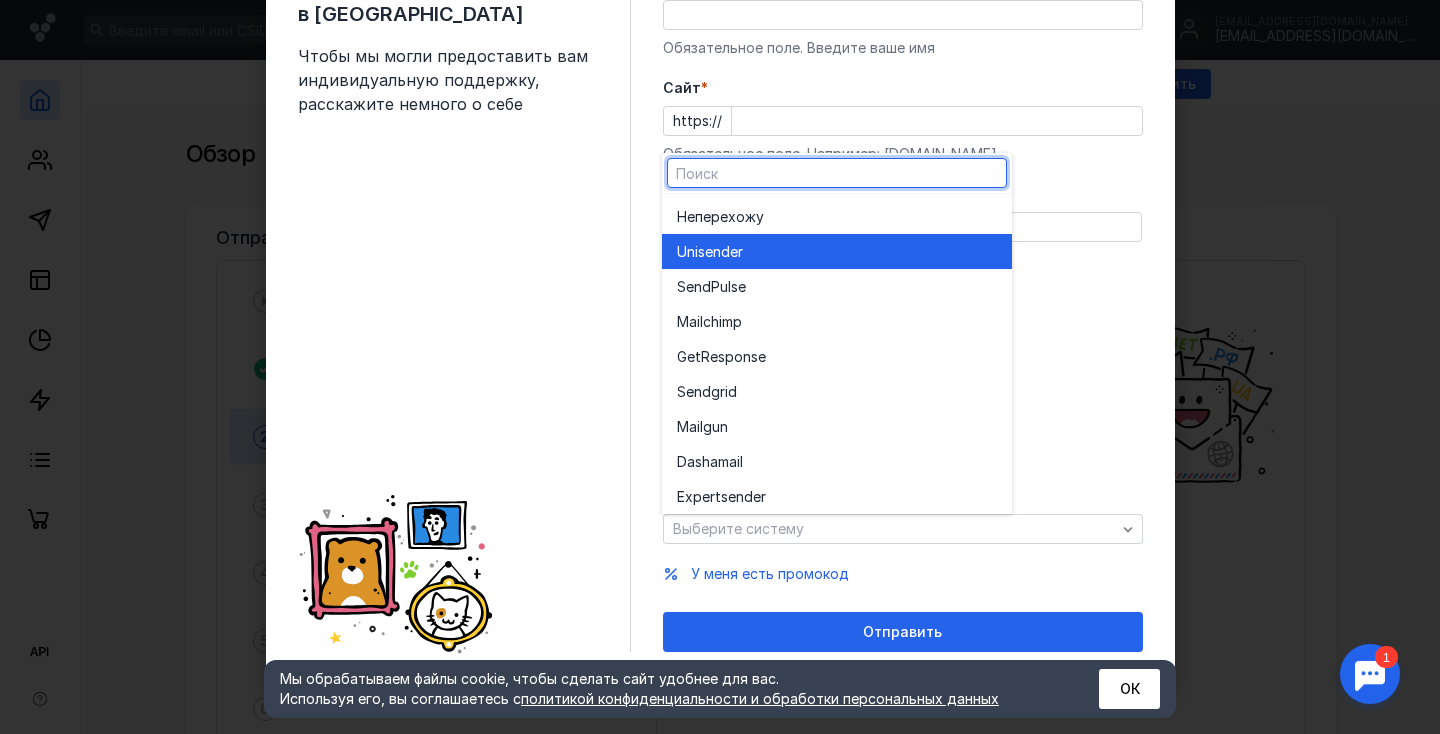 click on "Unisende r" at bounding box center [837, 251] 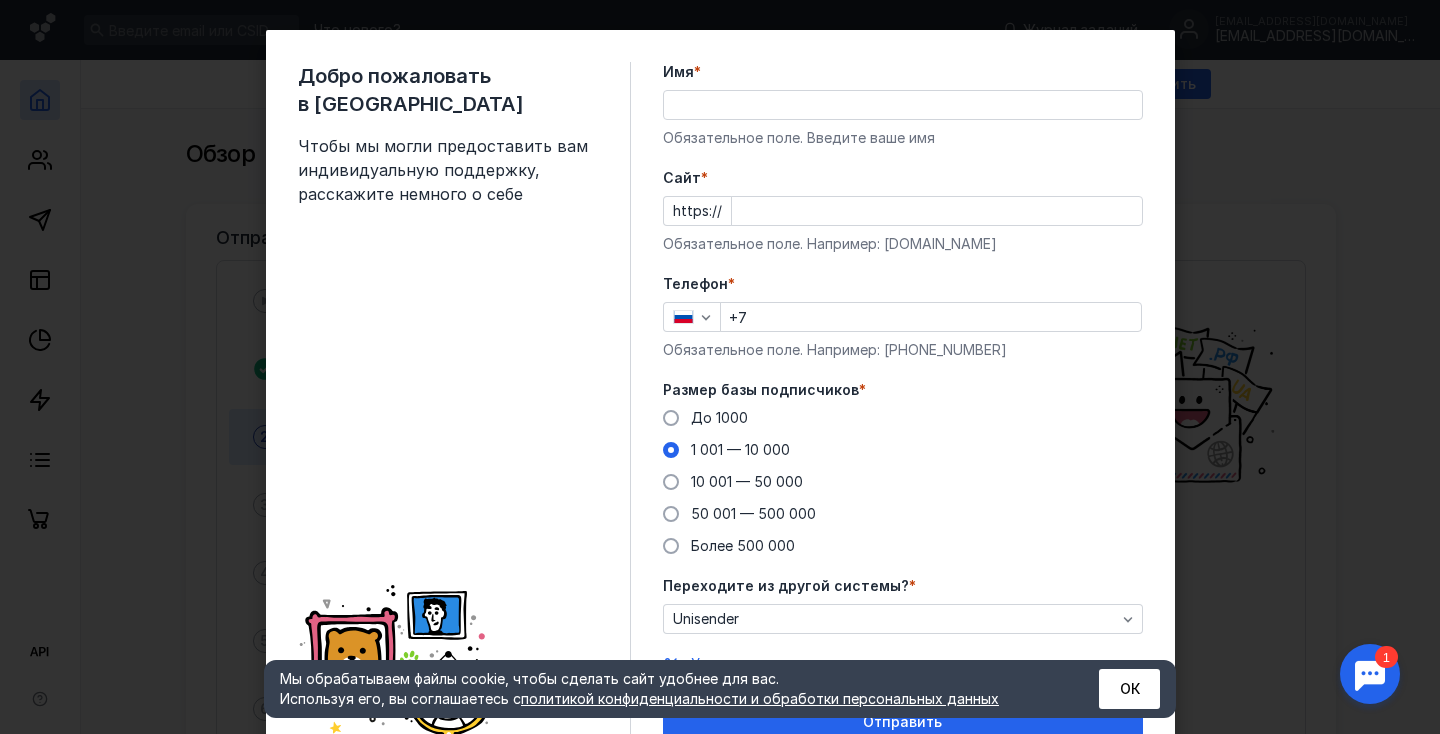 scroll, scrollTop: 0, scrollLeft: 0, axis: both 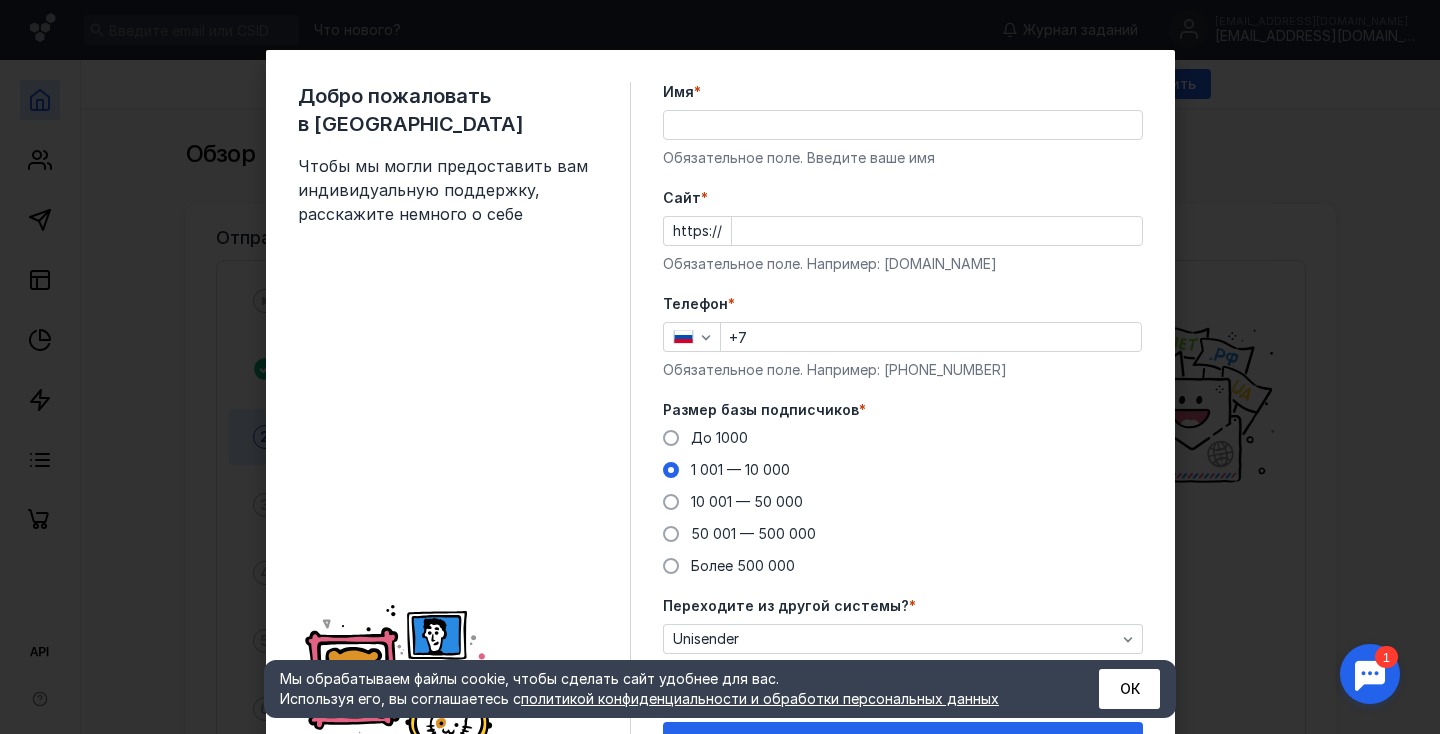 click on "+7" at bounding box center (931, 337) 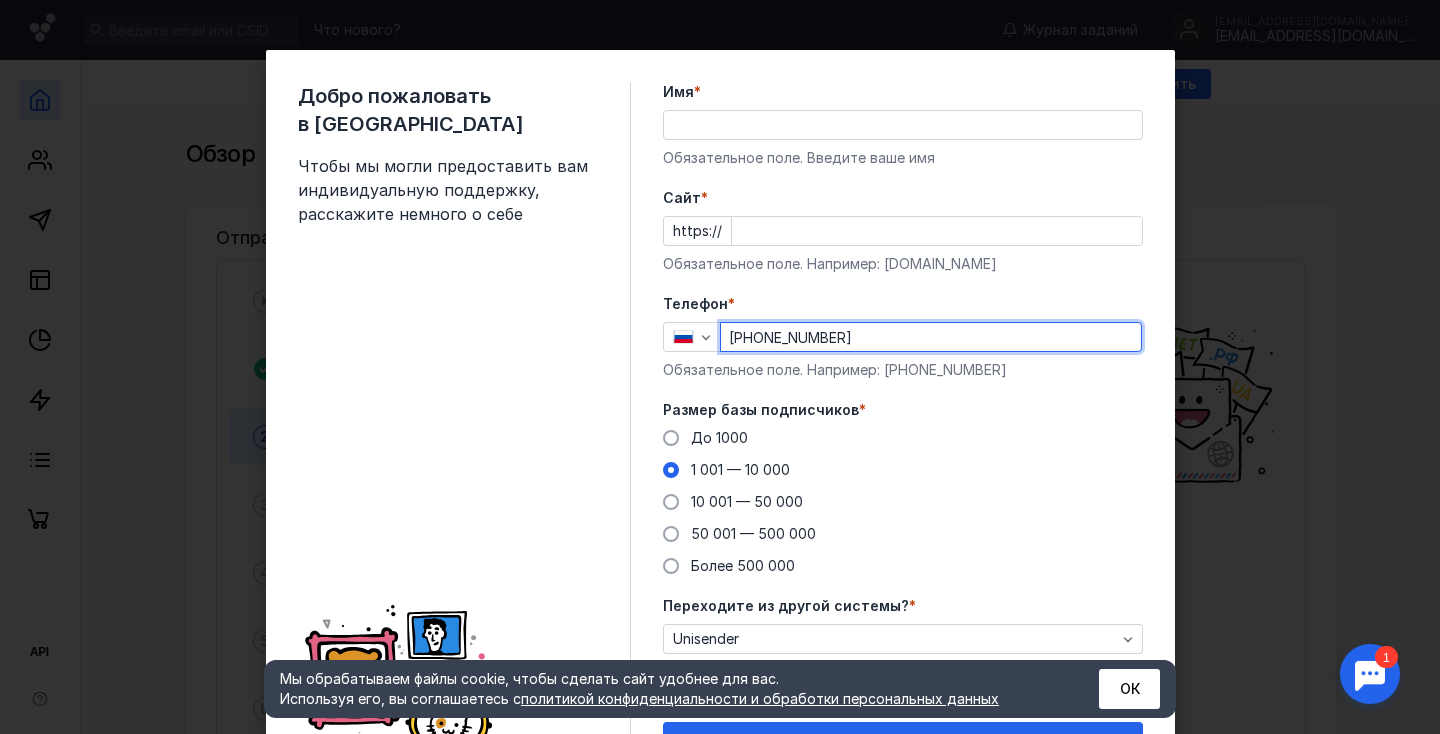 type on "[PHONE_NUMBER]" 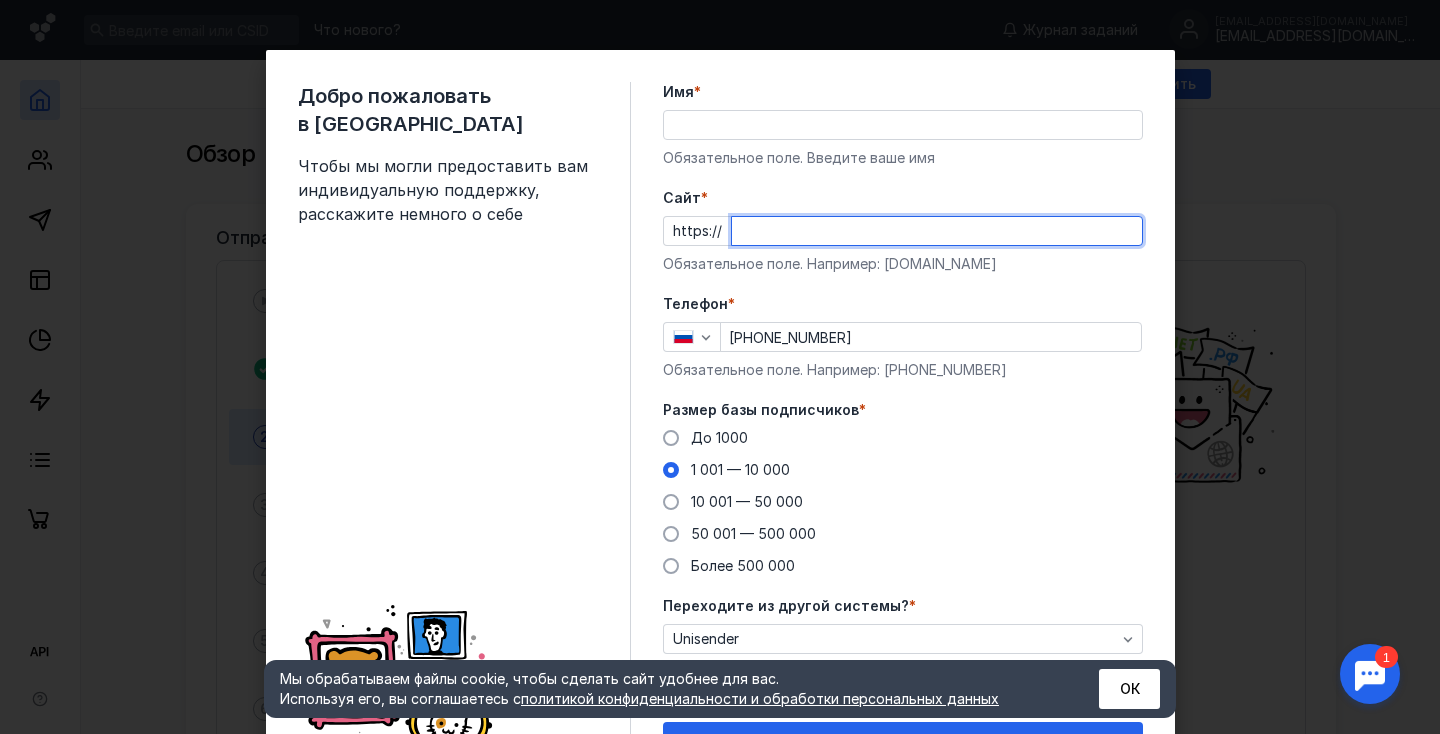 click on "Cайт  *" at bounding box center [937, 231] 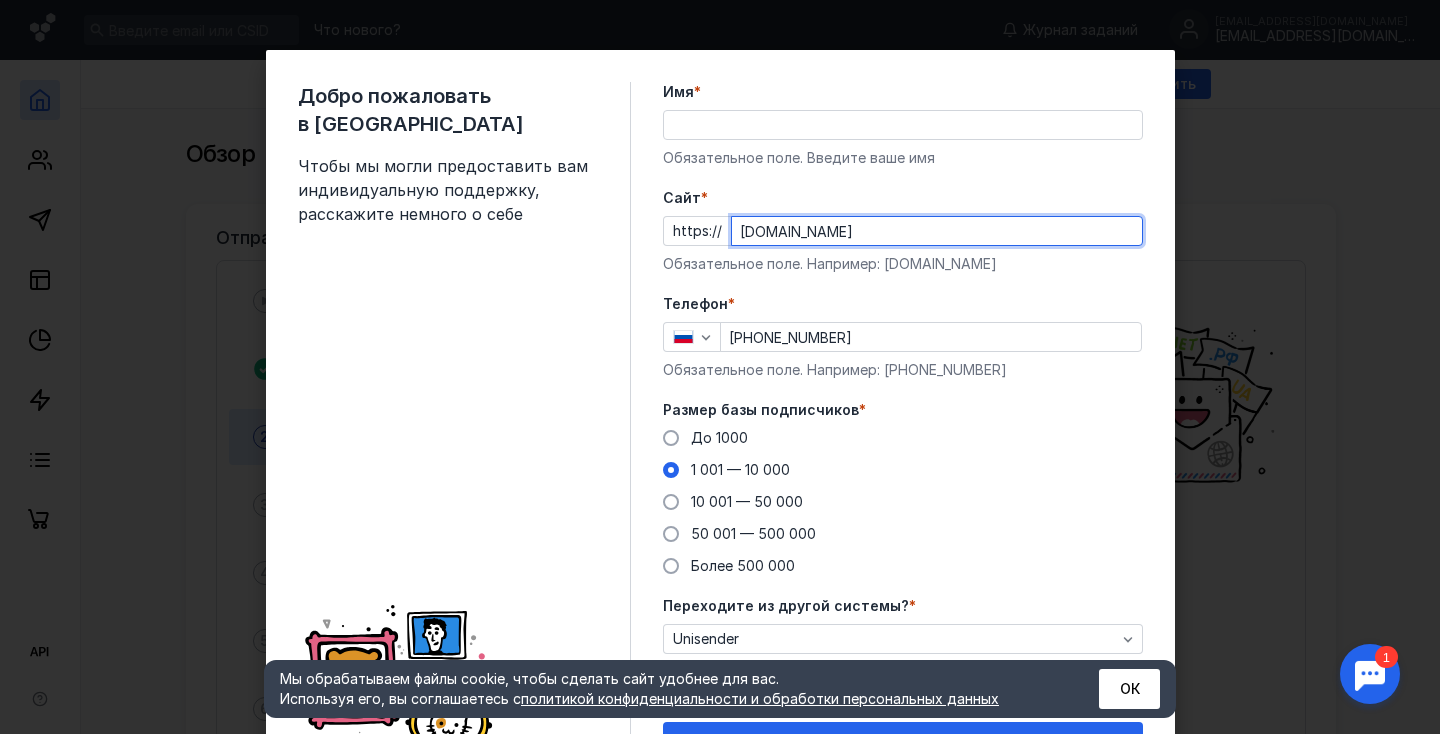 type on "[DOMAIN_NAME]" 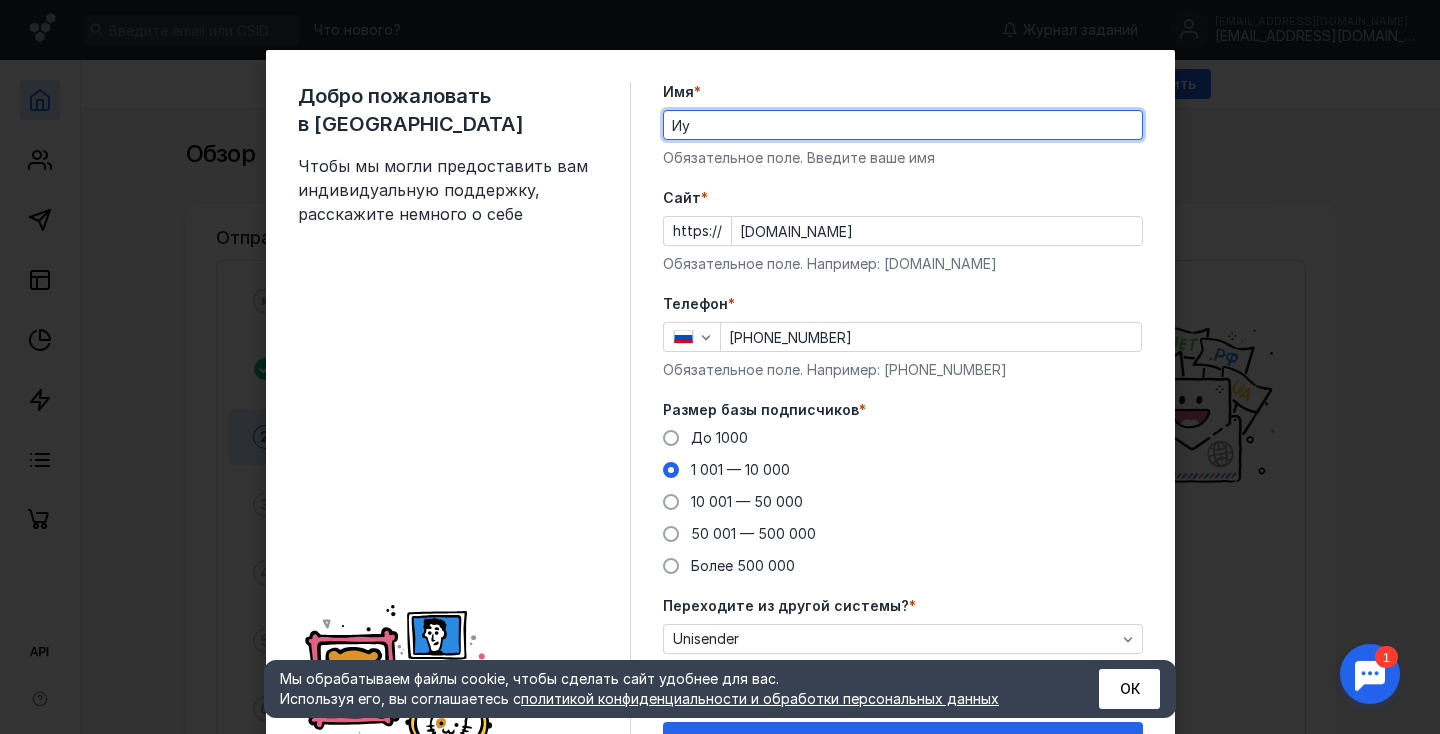 type on "[PERSON_NAME]" 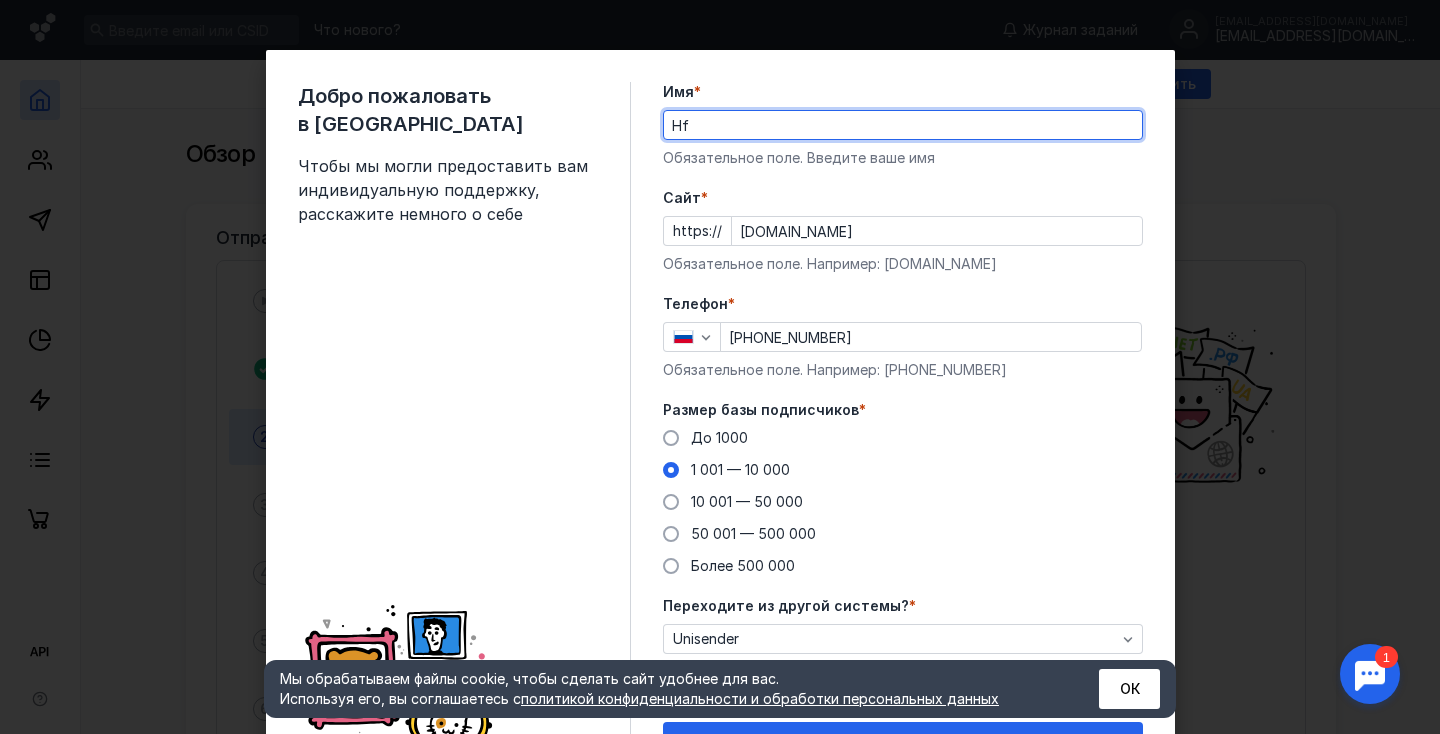 type on "H" 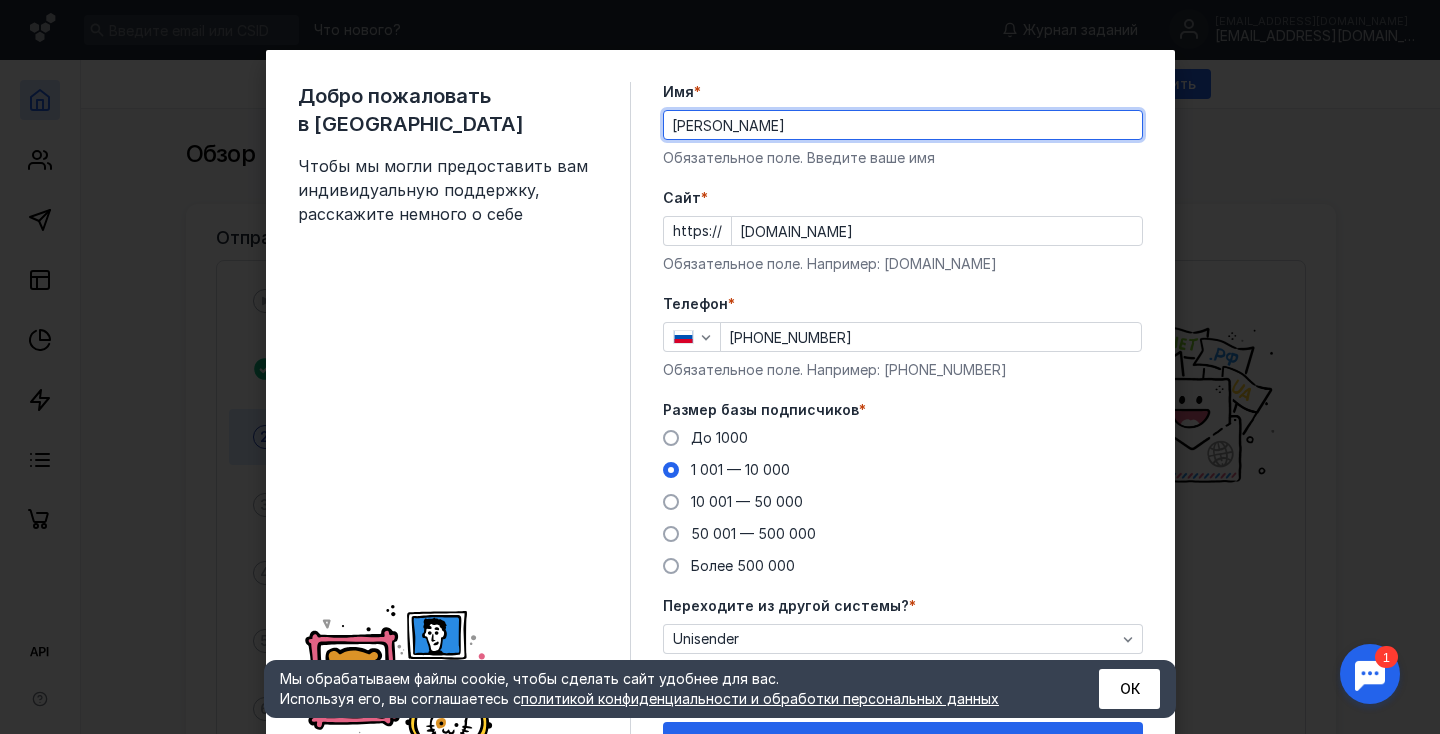 scroll, scrollTop: 110, scrollLeft: 0, axis: vertical 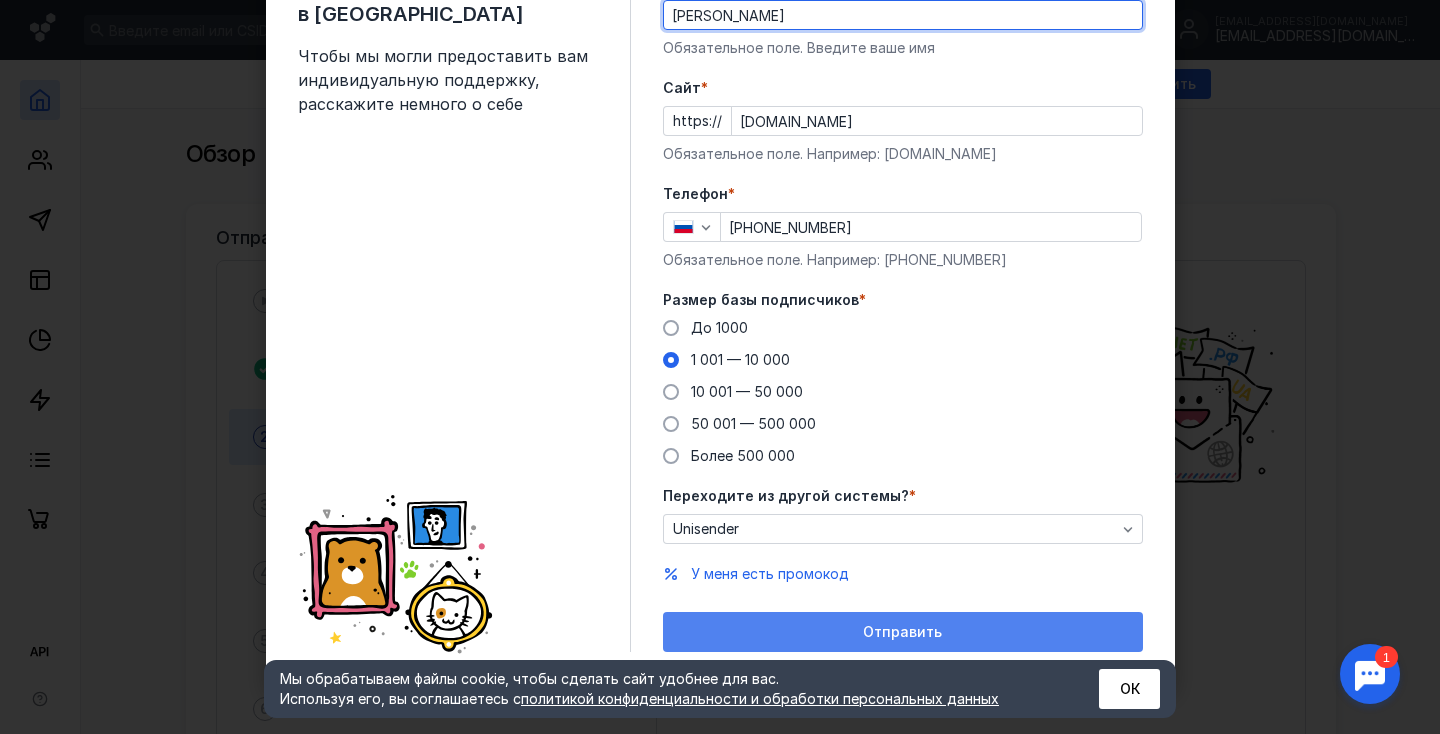 type on "[PERSON_NAME]" 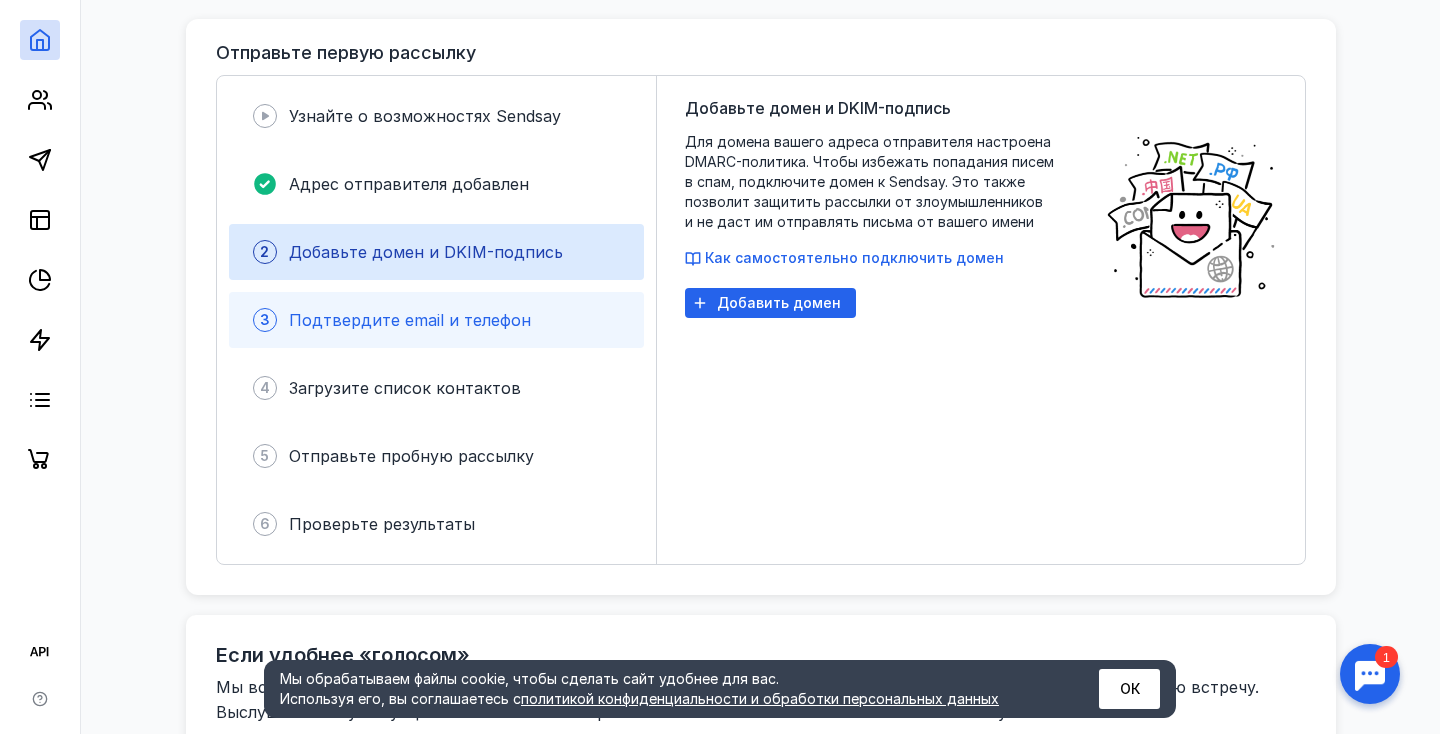 scroll, scrollTop: 189, scrollLeft: 0, axis: vertical 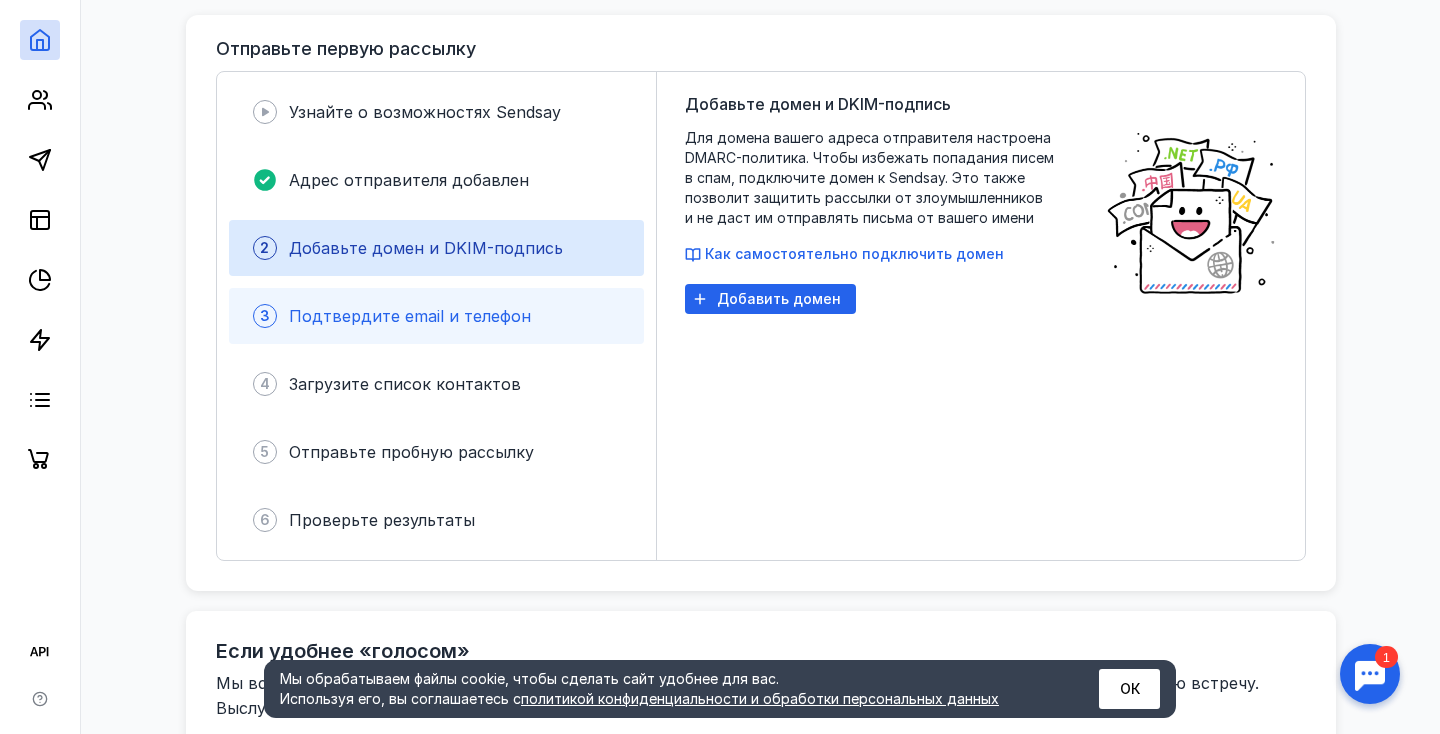 click on "3 Подтвердите email и телефон" at bounding box center [436, 316] 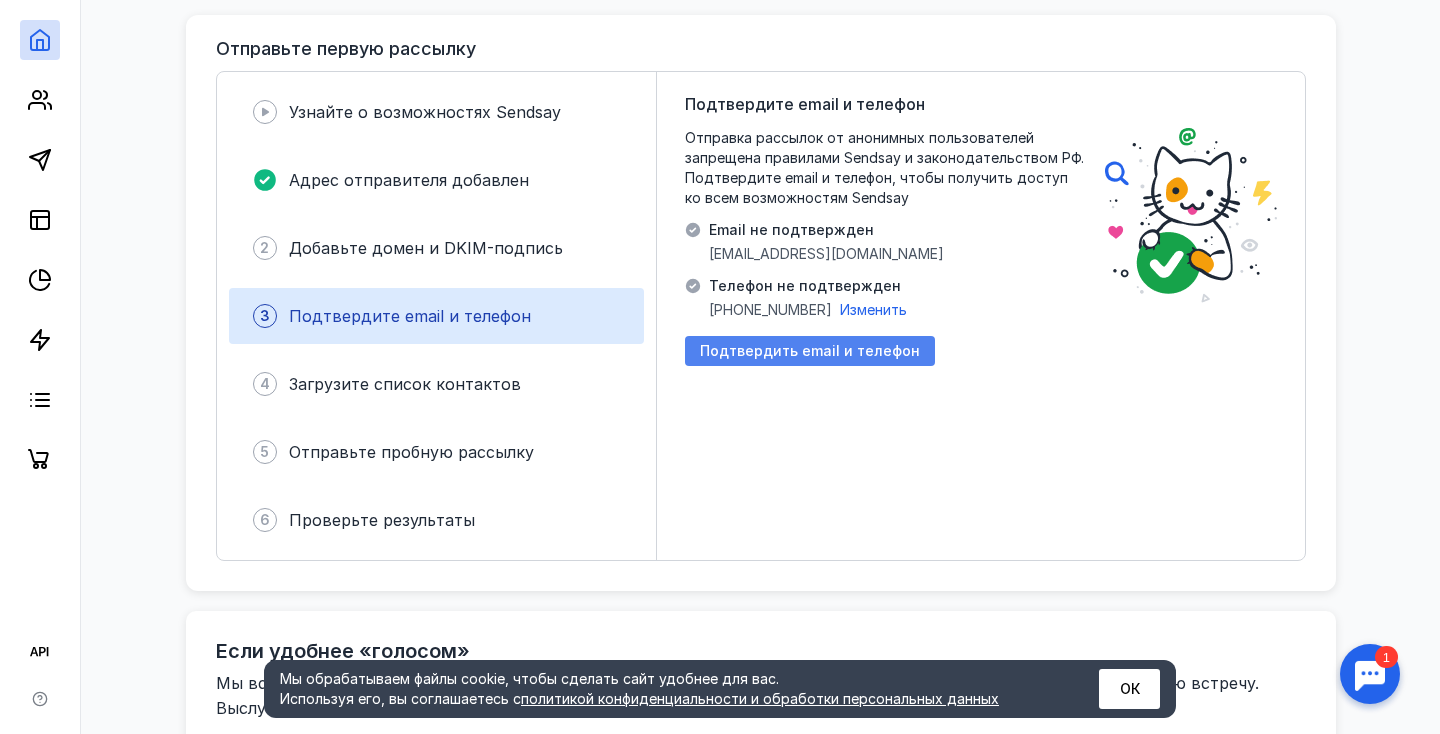 click on "Подтвердить email и телефон" at bounding box center [810, 351] 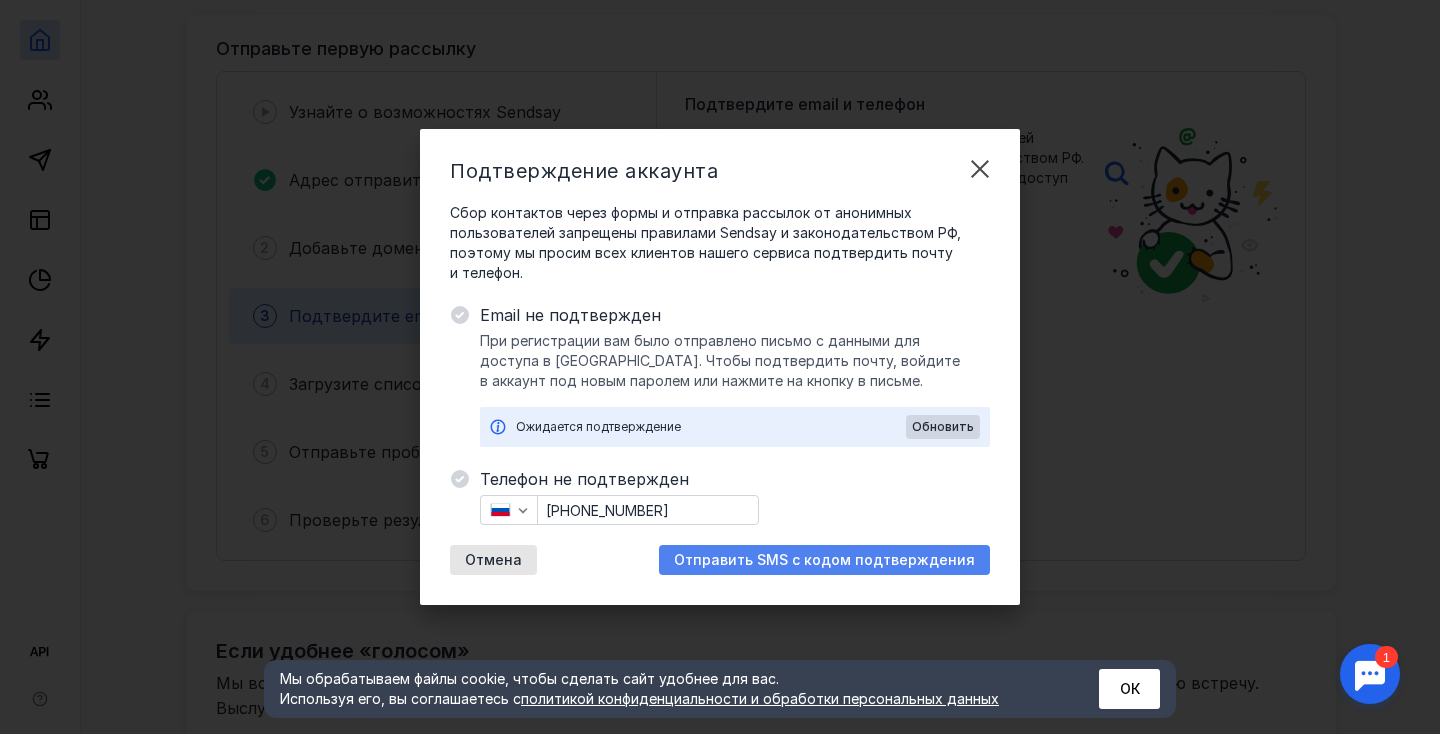 click on "Отправить SMS с кодом подтверждения" at bounding box center (824, 560) 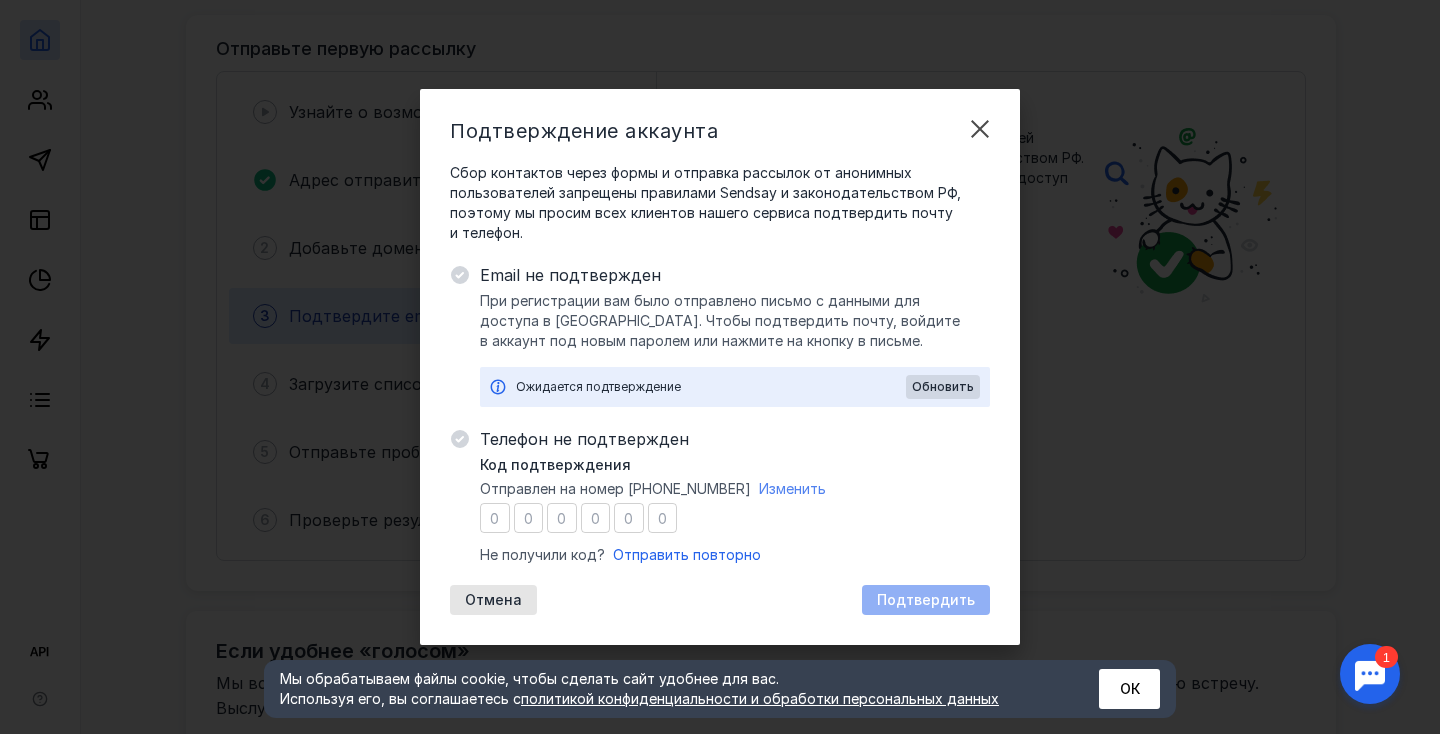 type on "0" 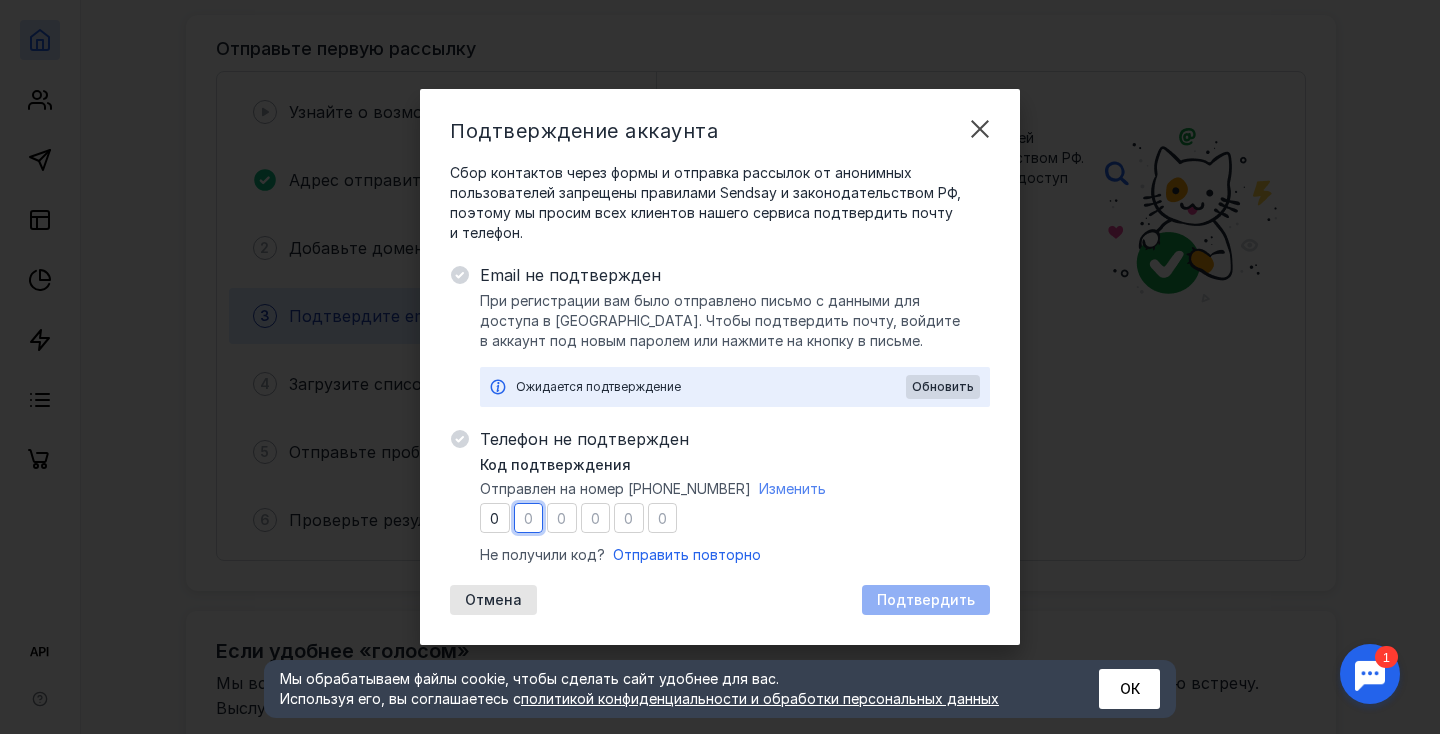 type on "5" 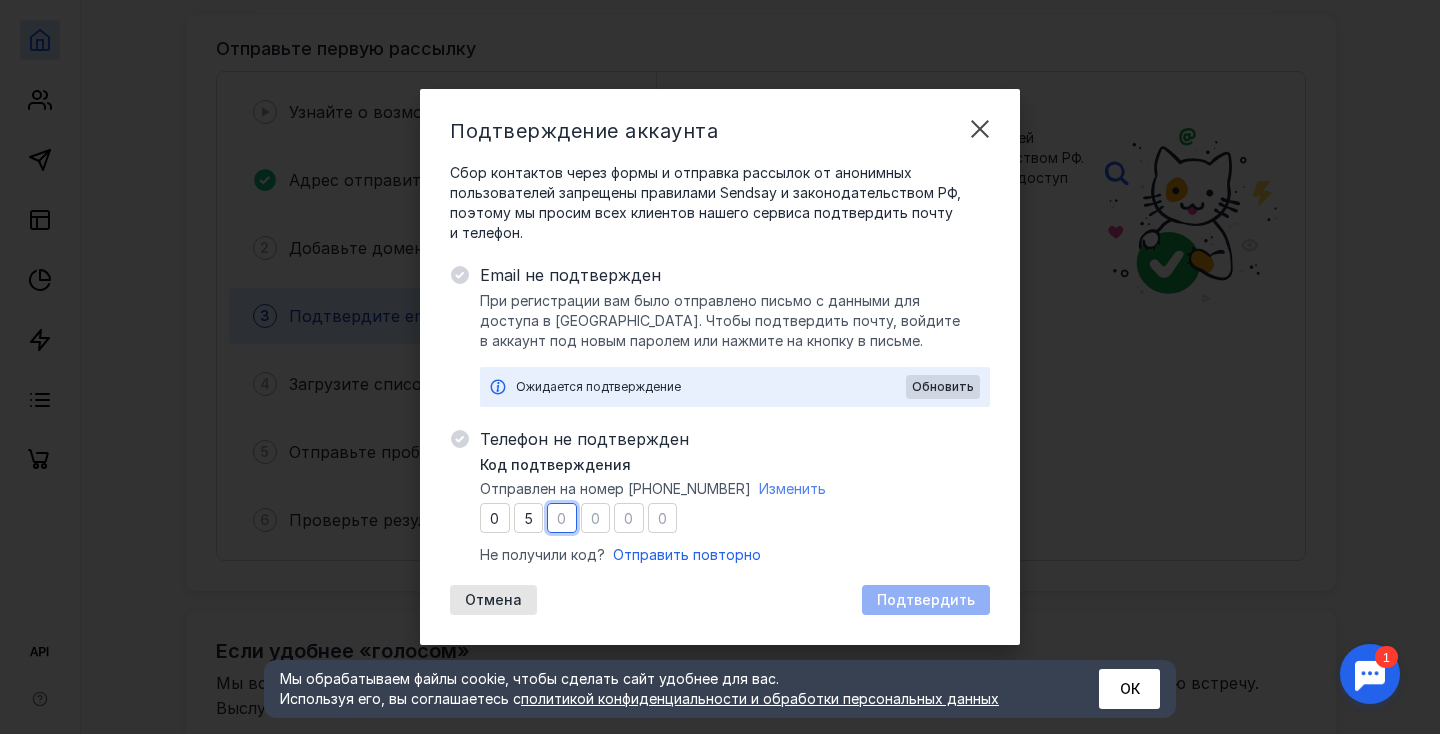 type on "6" 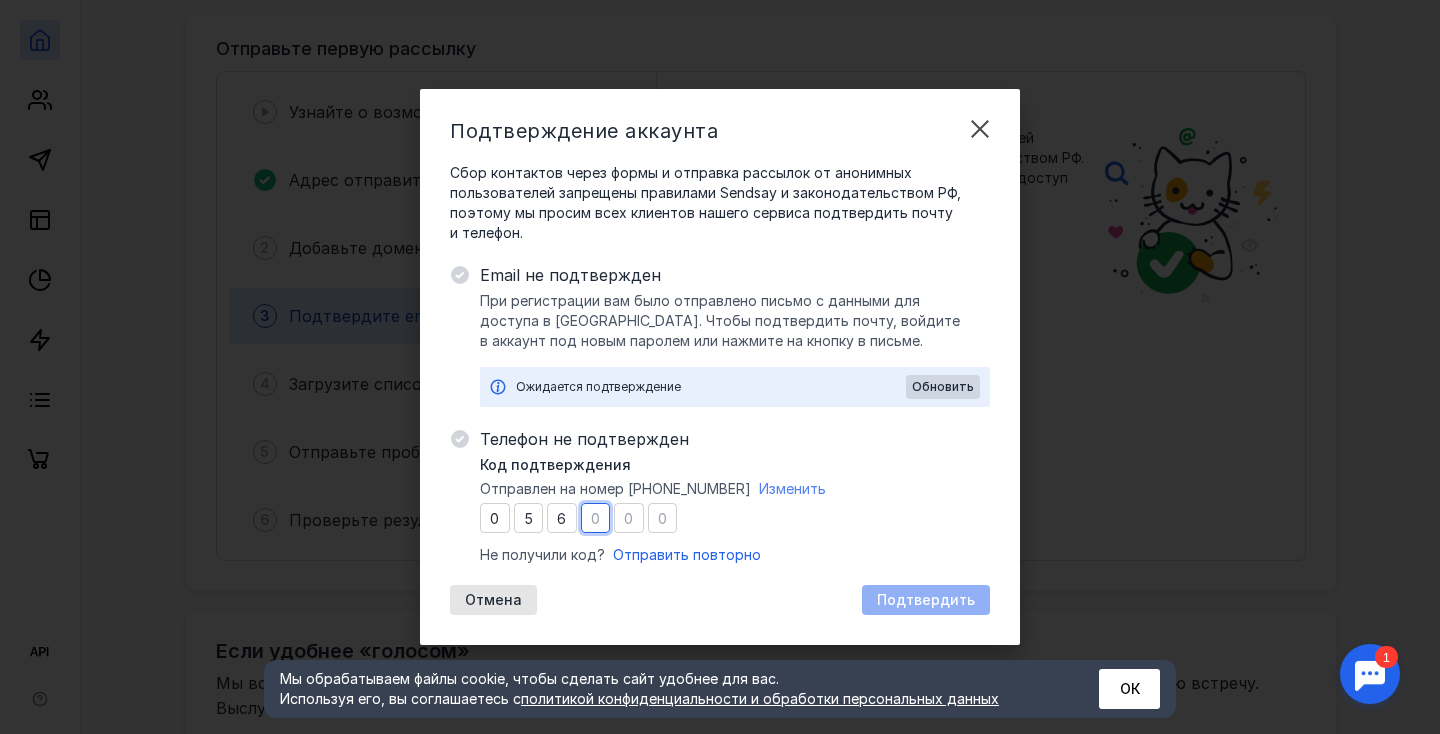 type on "5" 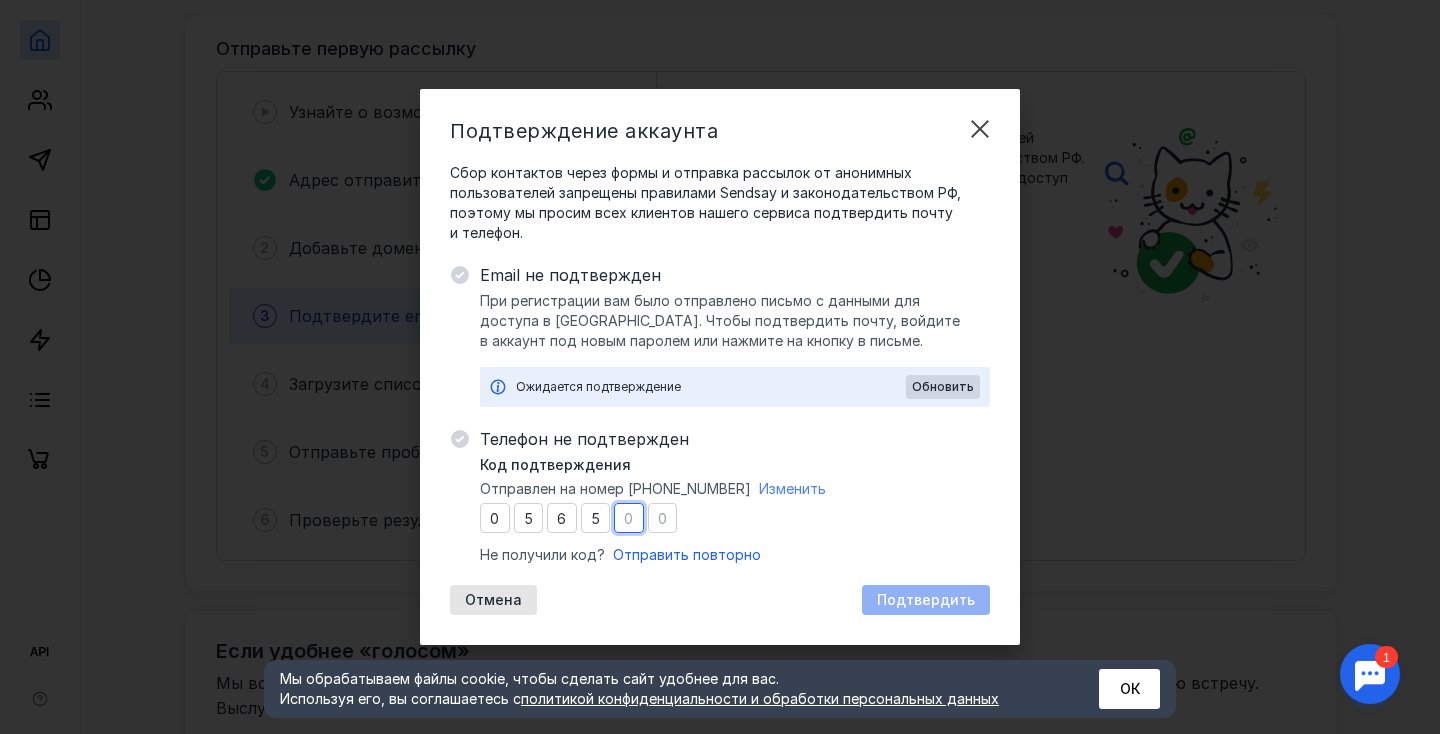type on "3" 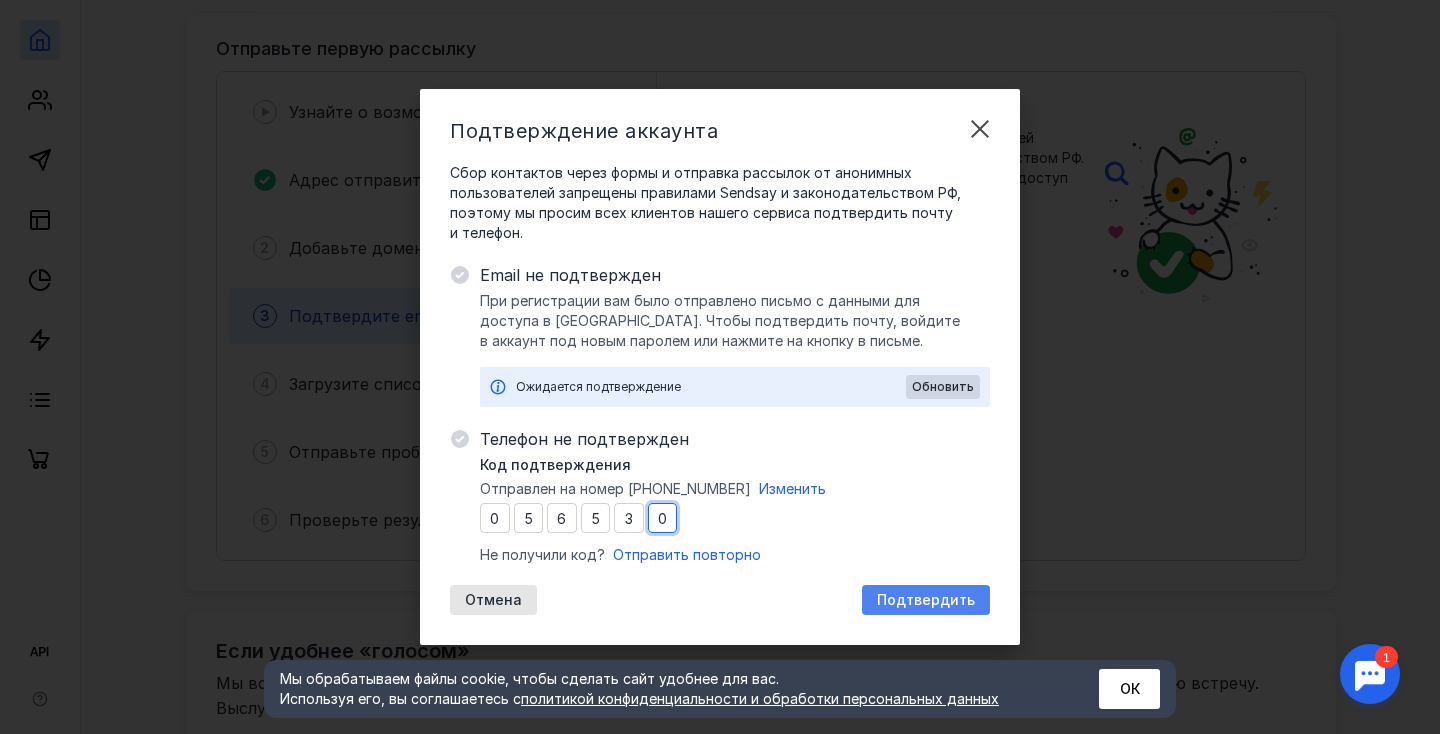 type on "0" 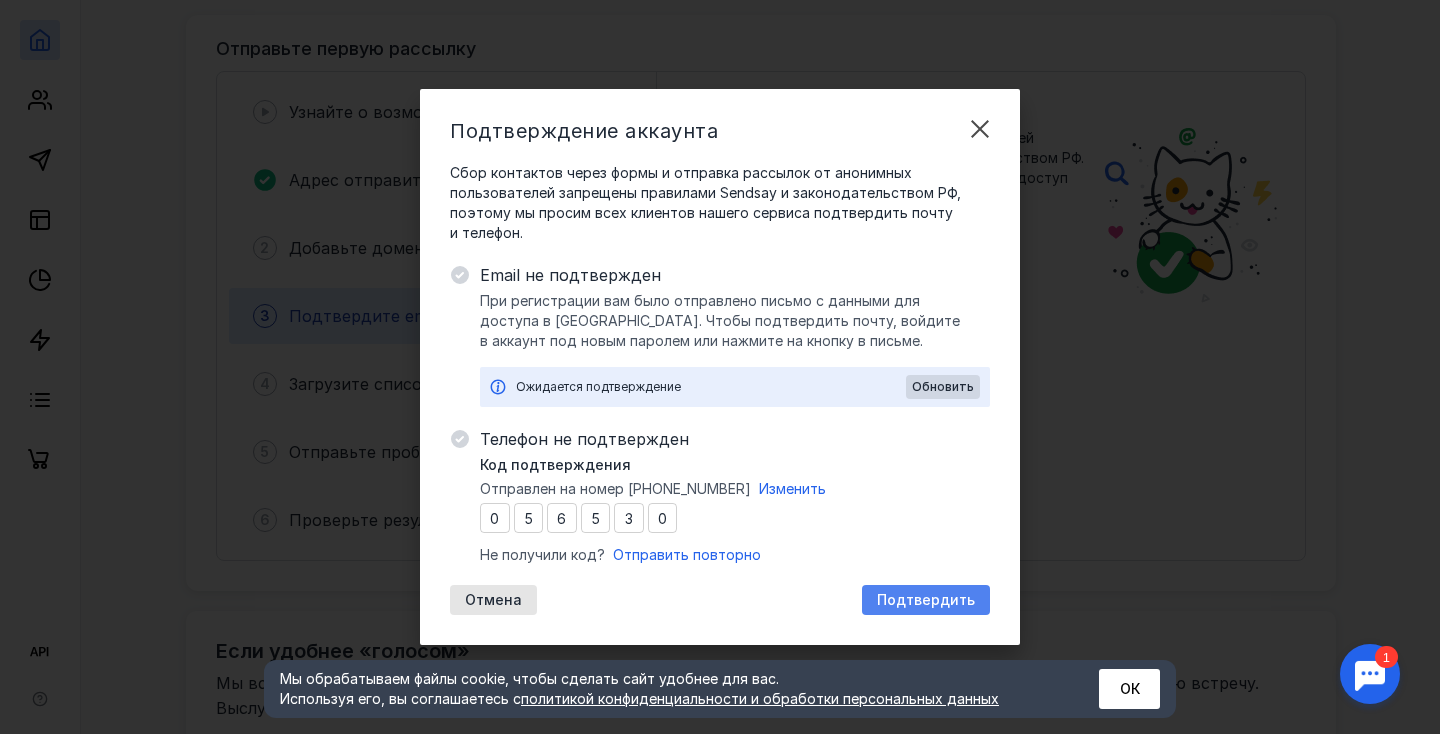 click on "Подтвердить" at bounding box center (926, 600) 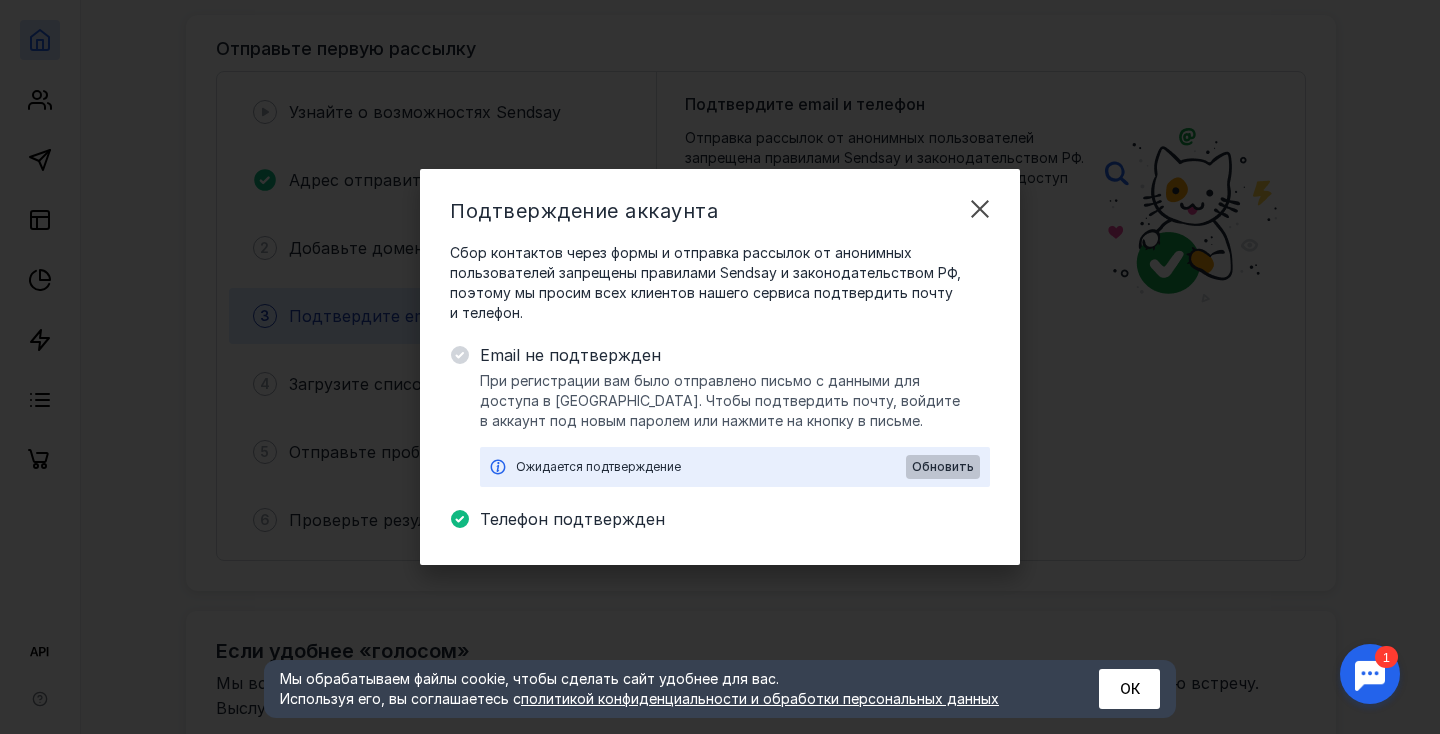 click on "Обновить" at bounding box center (943, 467) 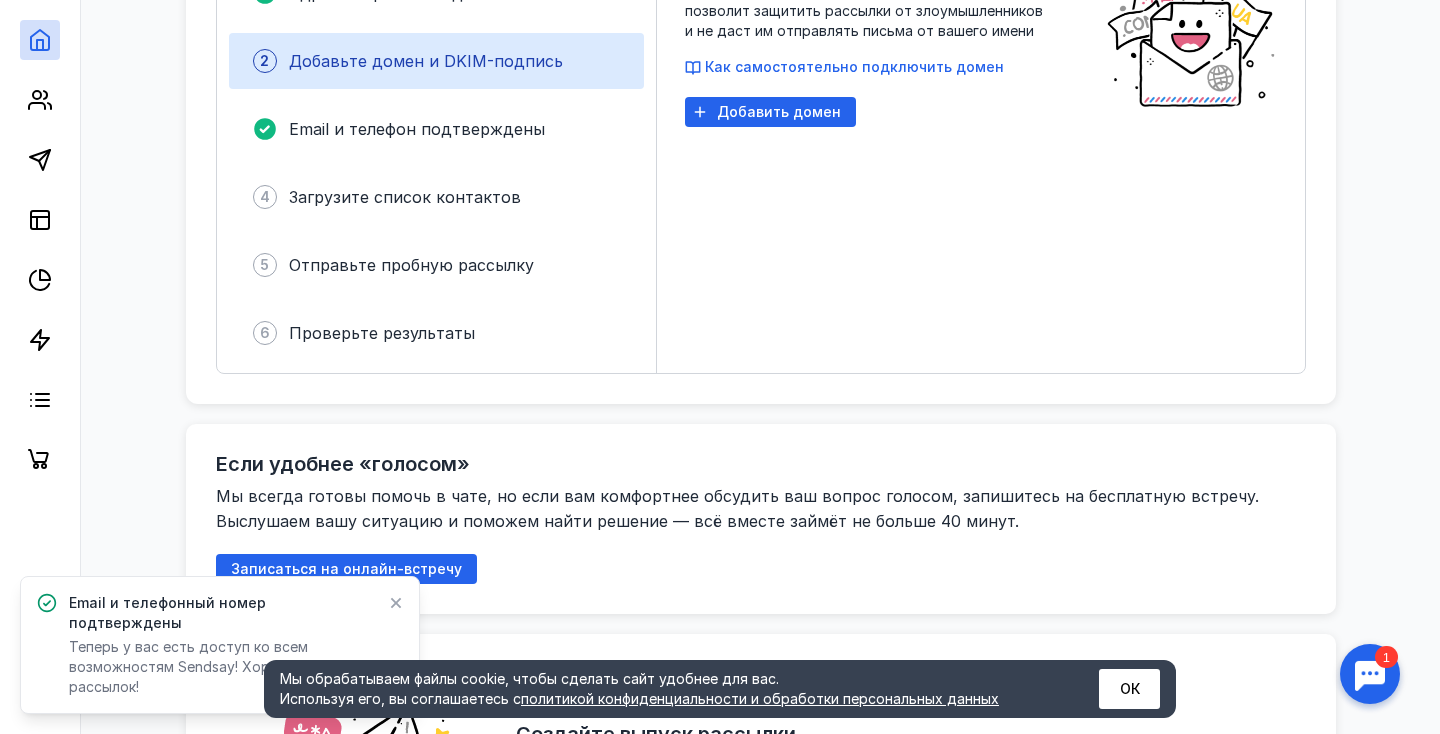 scroll, scrollTop: 330, scrollLeft: 0, axis: vertical 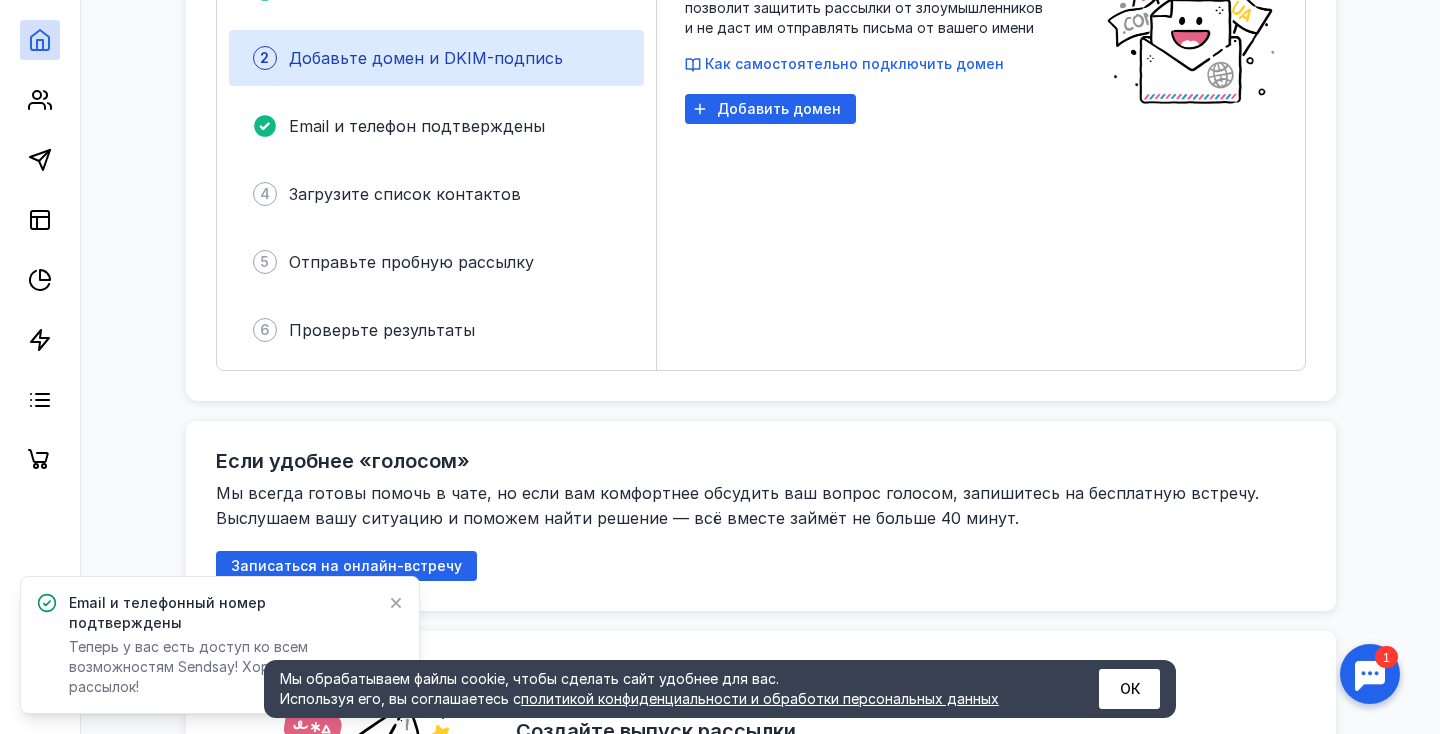 click 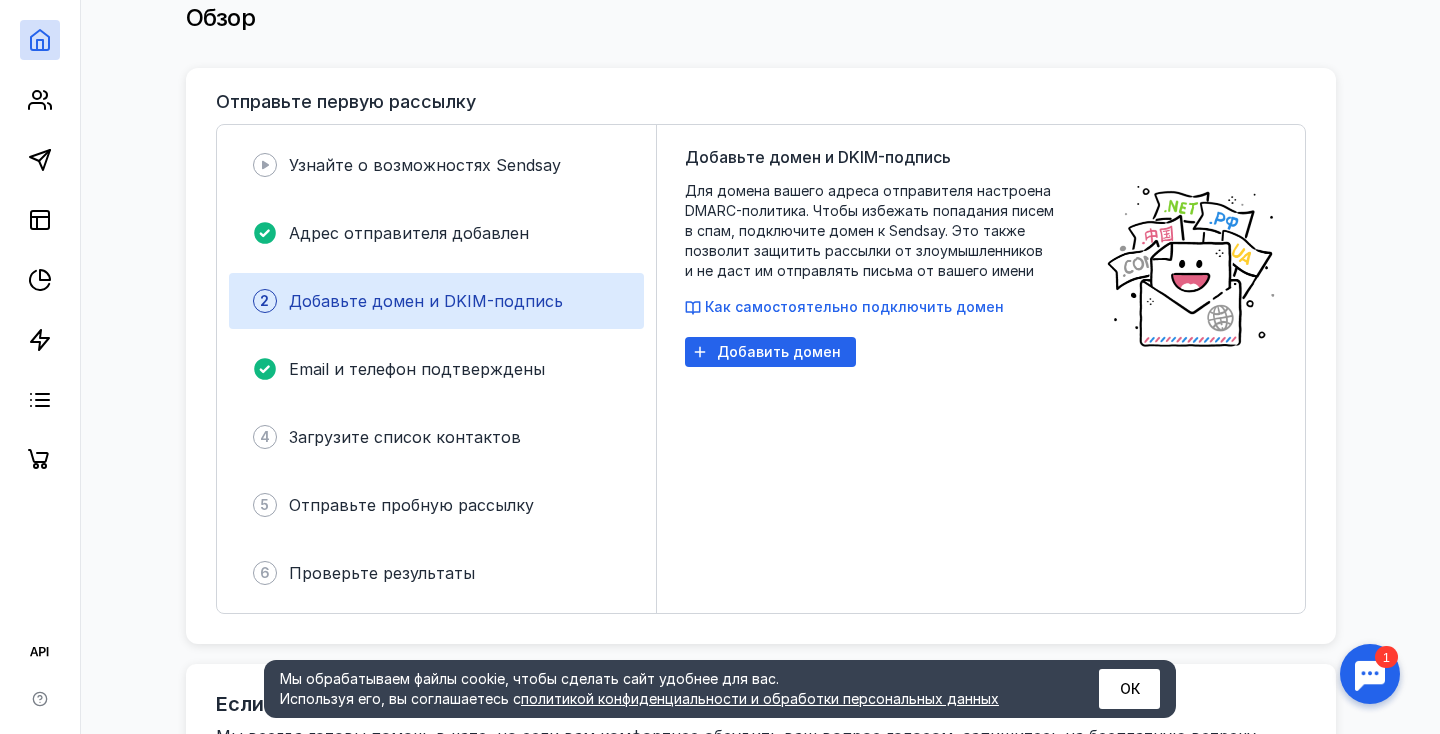 scroll, scrollTop: 0, scrollLeft: 0, axis: both 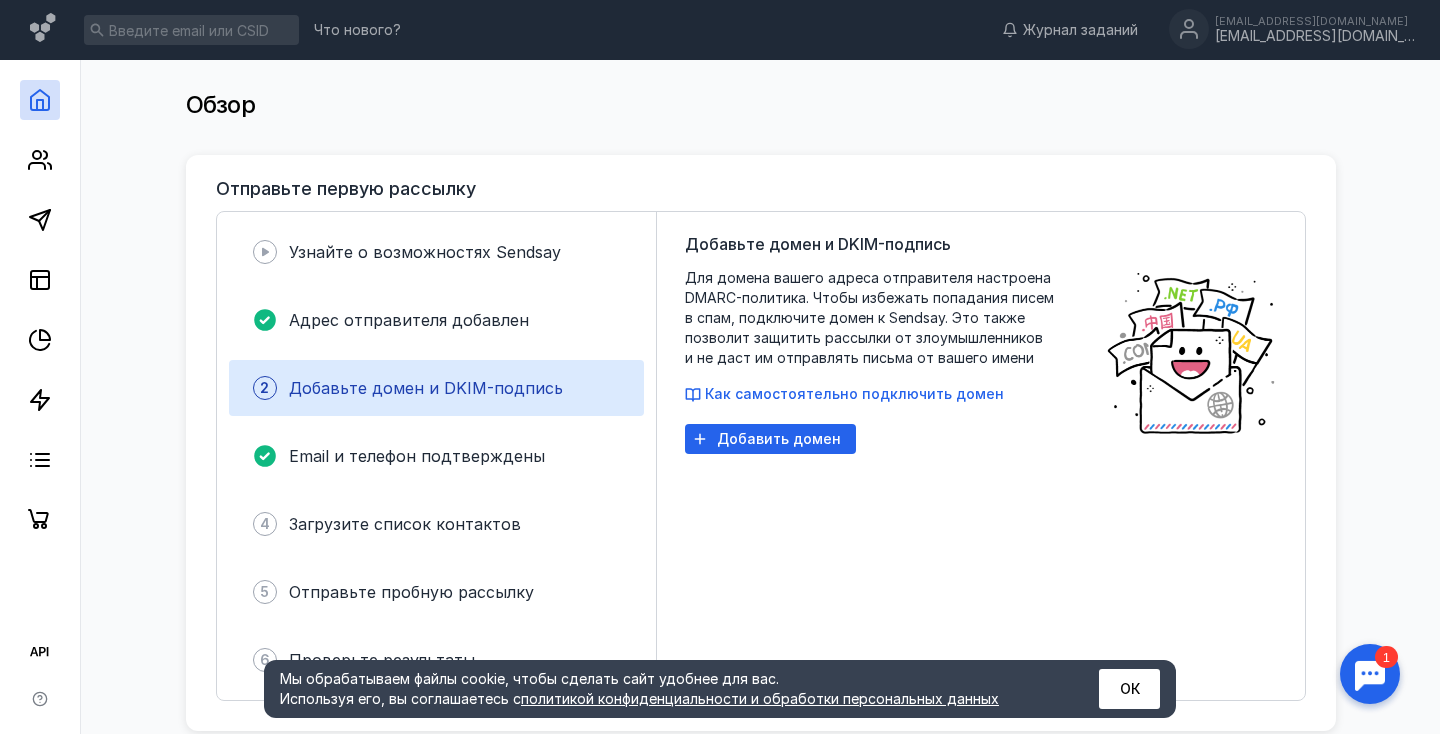 drag, startPoint x: 588, startPoint y: 579, endPoint x: 531, endPoint y: 372, distance: 214.70445 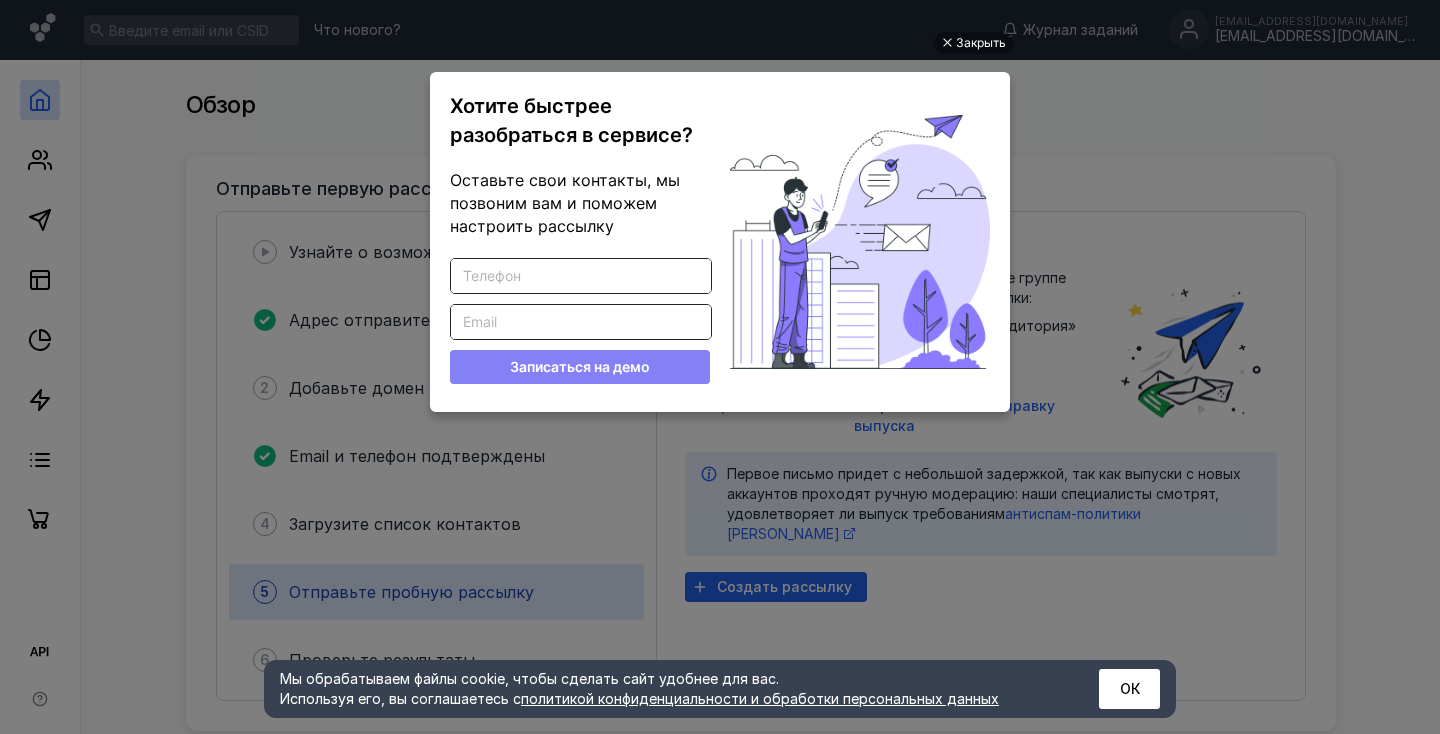 scroll, scrollTop: 0, scrollLeft: 0, axis: both 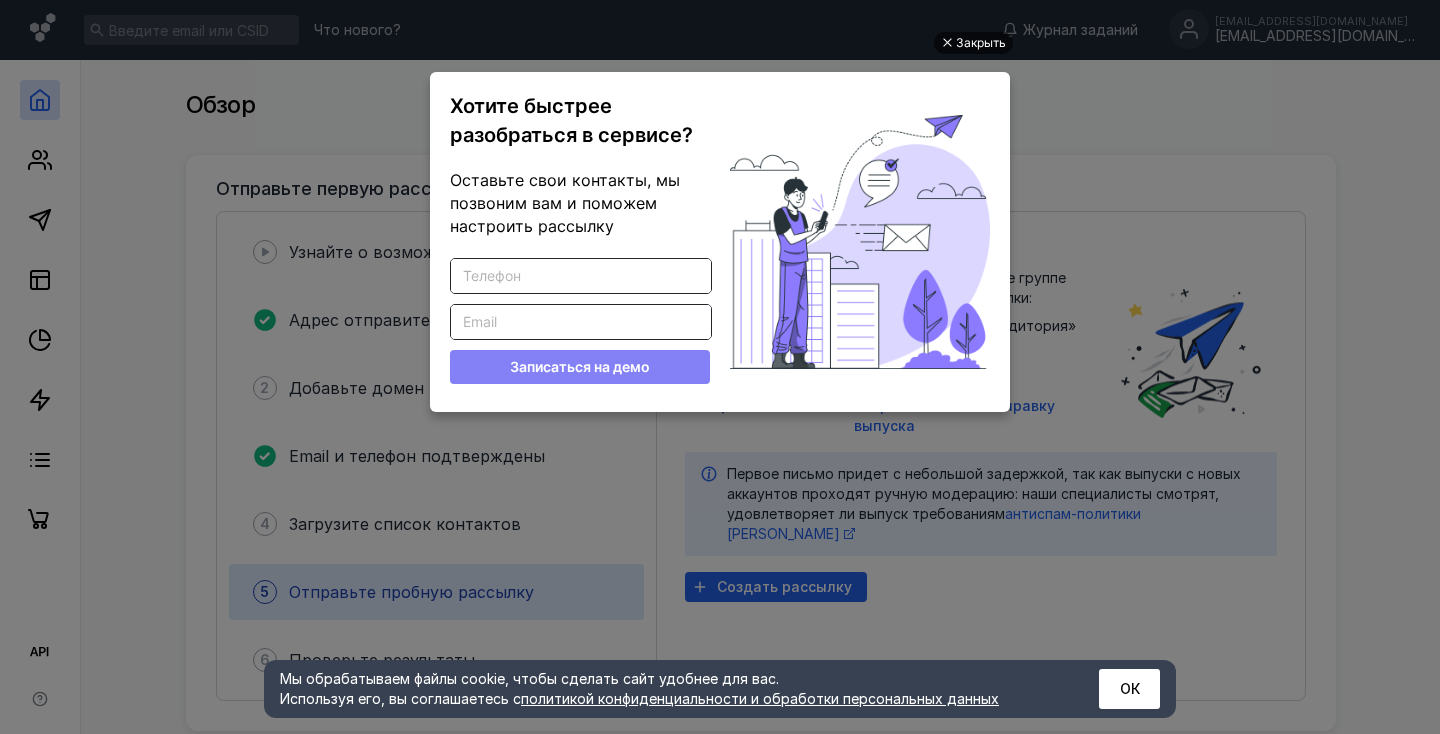 click on "Закрыть" at bounding box center [981, 43] 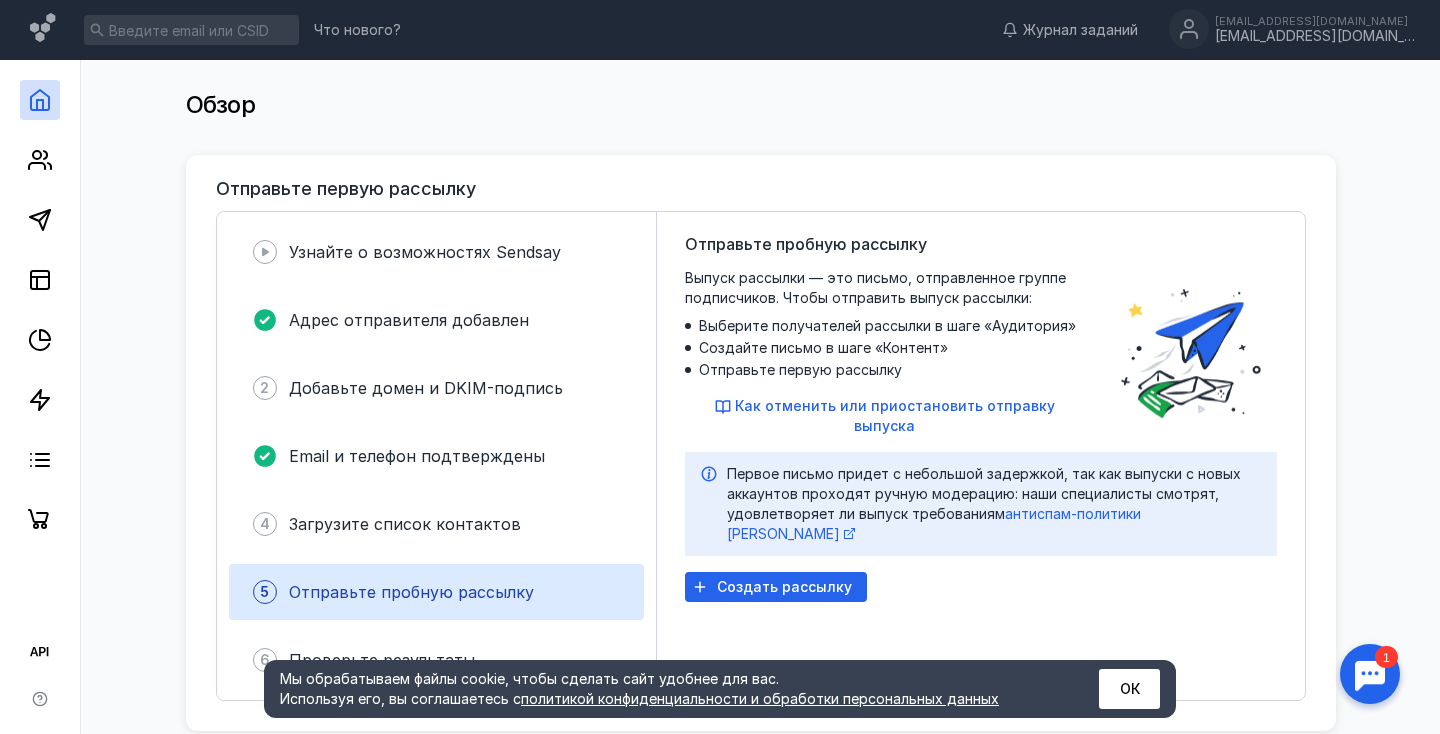 scroll, scrollTop: 0, scrollLeft: 0, axis: both 